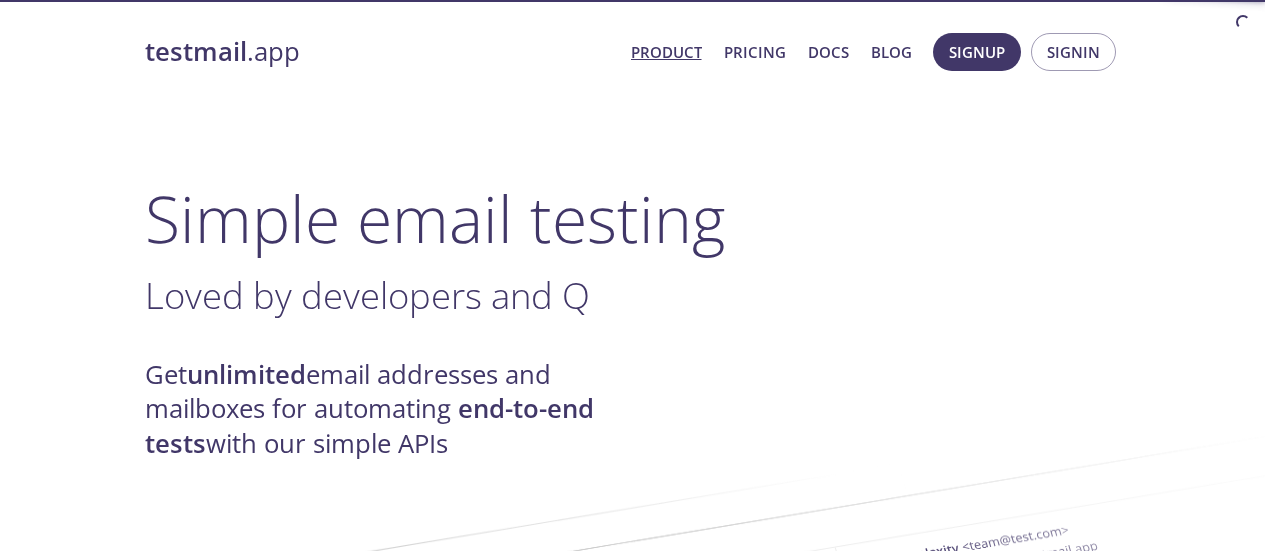 scroll, scrollTop: 0, scrollLeft: 0, axis: both 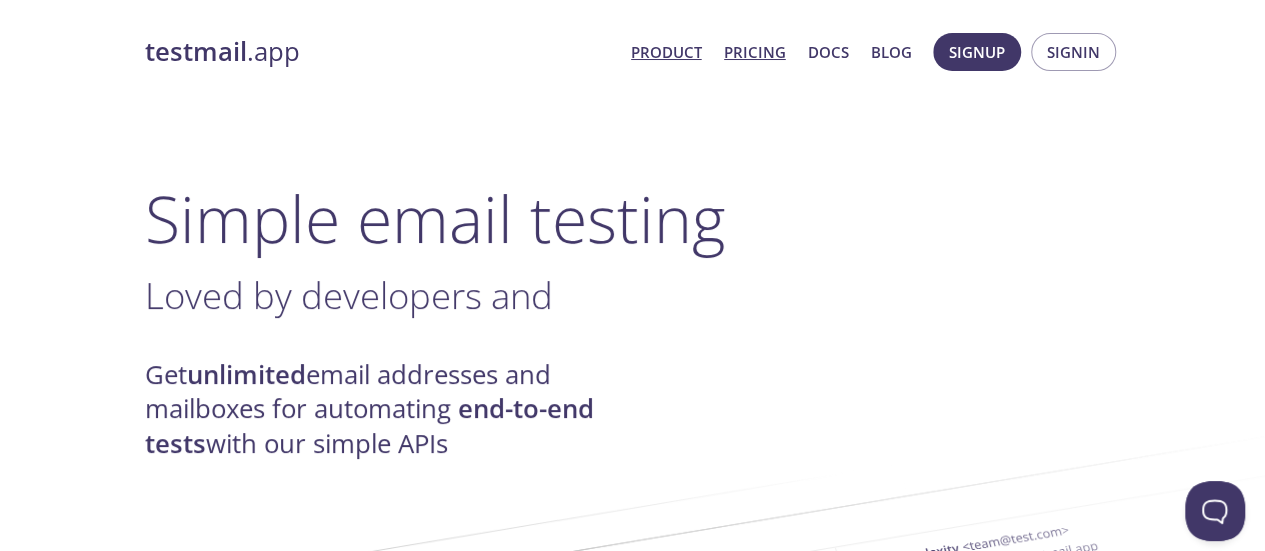 click on "Pricing" at bounding box center [755, 52] 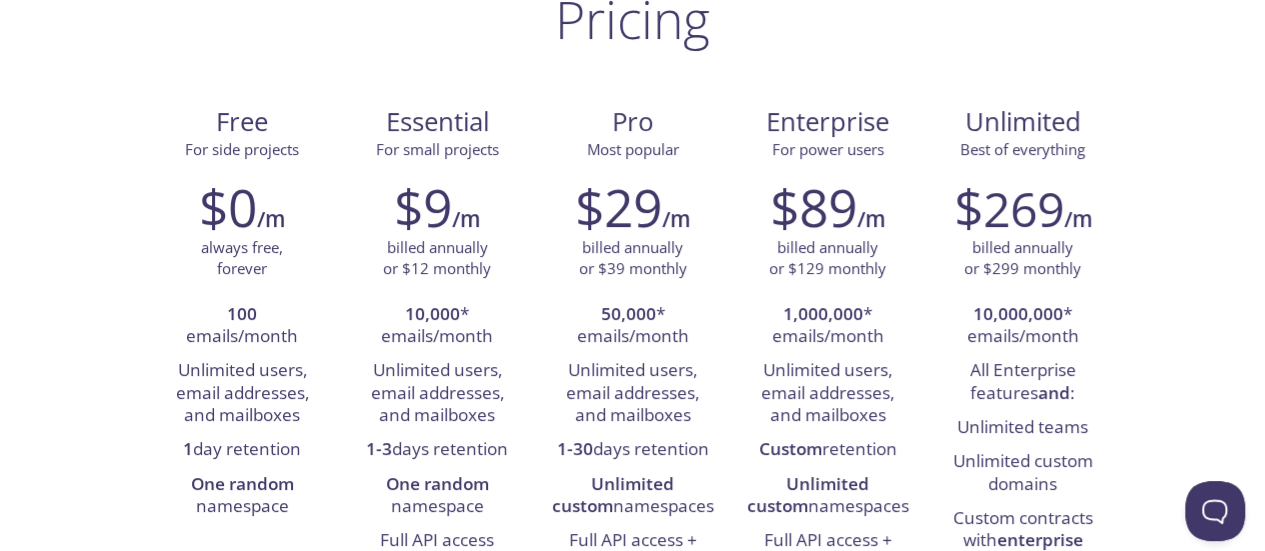 scroll, scrollTop: 160, scrollLeft: 0, axis: vertical 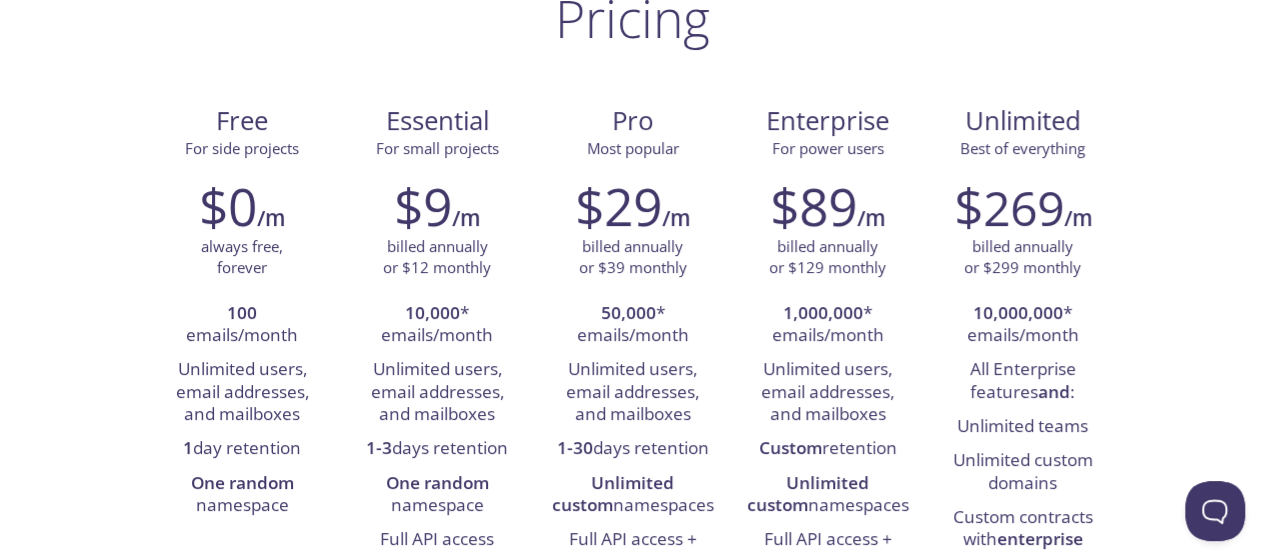 click on "testmail .app Product Pricing Docs Blog Signup Signin Pricing Free For side projects $0 /m always free, forever 100 emails/month Unlimited users, email addresses, and mailboxes 1  day retention One random namespace Essential For small projects $9 /m billed annually or $12 monthly 10,000 * emails/month Unlimited users, email addresses, and mailboxes 1-3  days retention One random namespace Full API access Pro Most popular $29 /m billed annually or $39 monthly 50,000 * emails/month Unlimited users, email addresses, and mailboxes 1-30  days retention Unlimited custom  namespaces Full API access + visual viewer Priority support Enterprise For power users $89 /m billed annually or $129 monthly 1,000,000 * emails/month Unlimited users, email addresses, and mailboxes Custom  retention Unlimited custom  namespaces Full API access + visual viewer Priority support SSO with  SAML 2.0  or  OIDC Enterprise invoicing 99.99%  uptime SLA Plus  add-ons Unlimited Best of everything $ 269 /m billed annually or $299 monthly * :" at bounding box center [632, 1076] 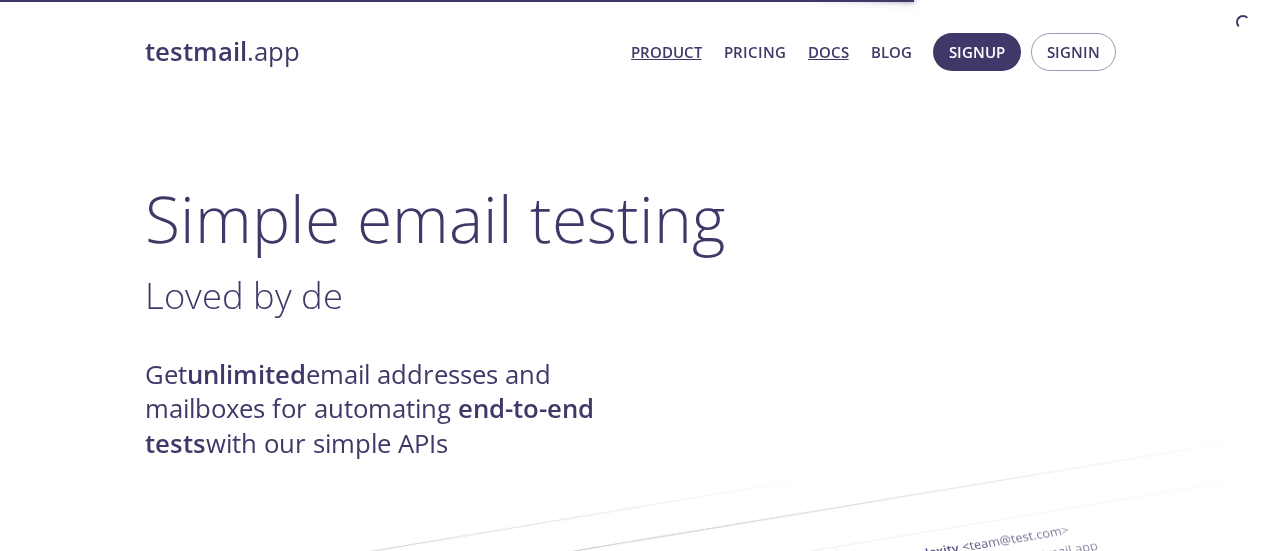 scroll, scrollTop: 0, scrollLeft: 0, axis: both 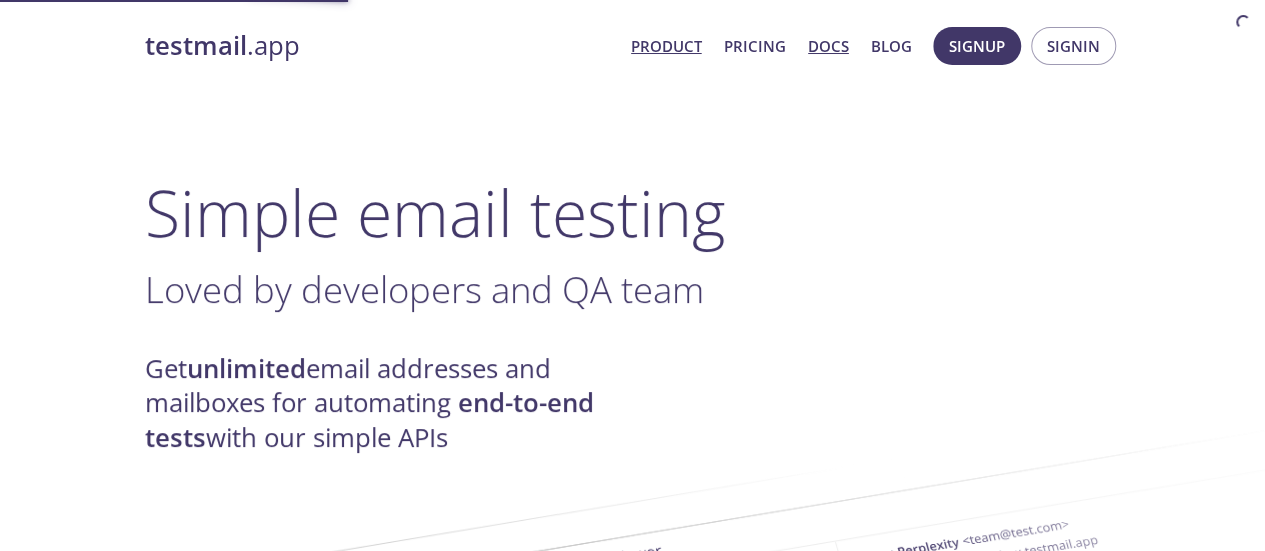 click on "Docs" at bounding box center [828, 46] 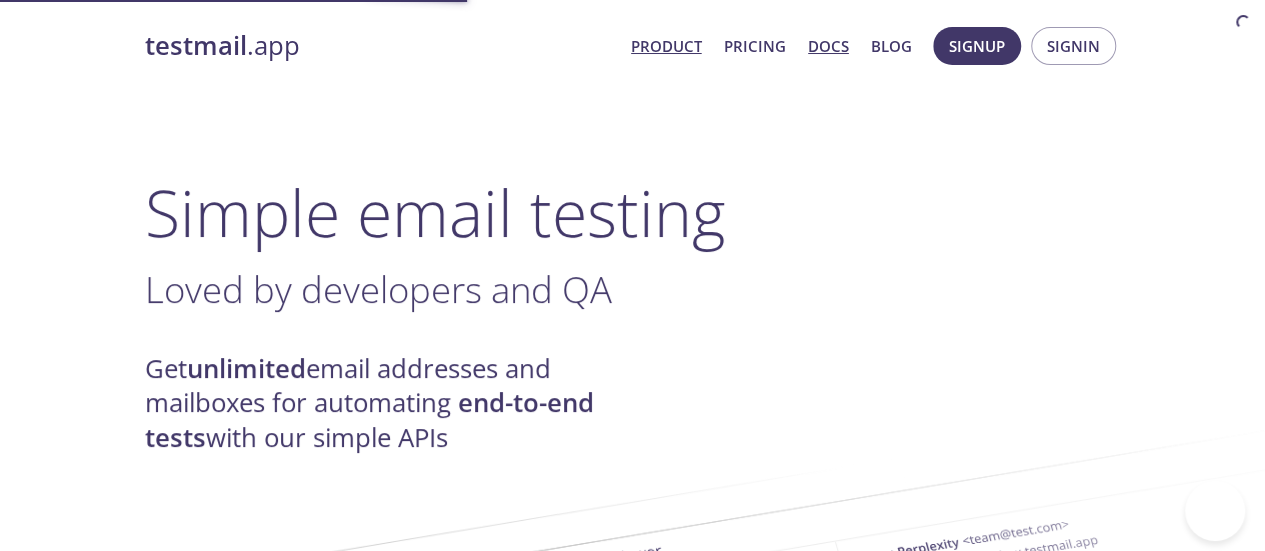 scroll, scrollTop: 5, scrollLeft: 0, axis: vertical 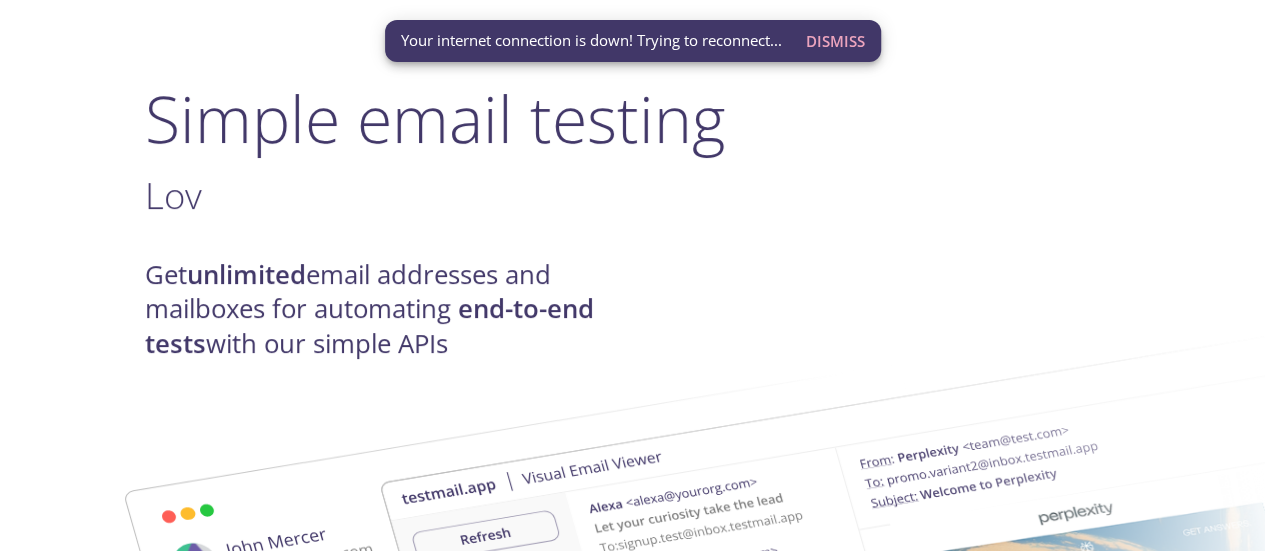 click on "Lov ." at bounding box center (633, 195) 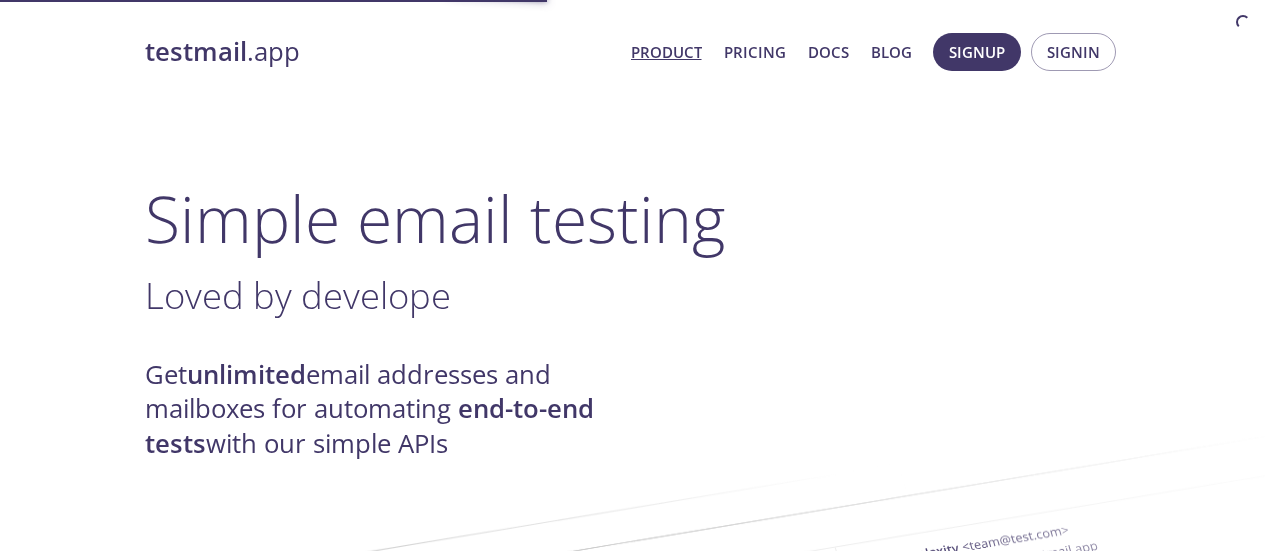 scroll, scrollTop: 0, scrollLeft: 0, axis: both 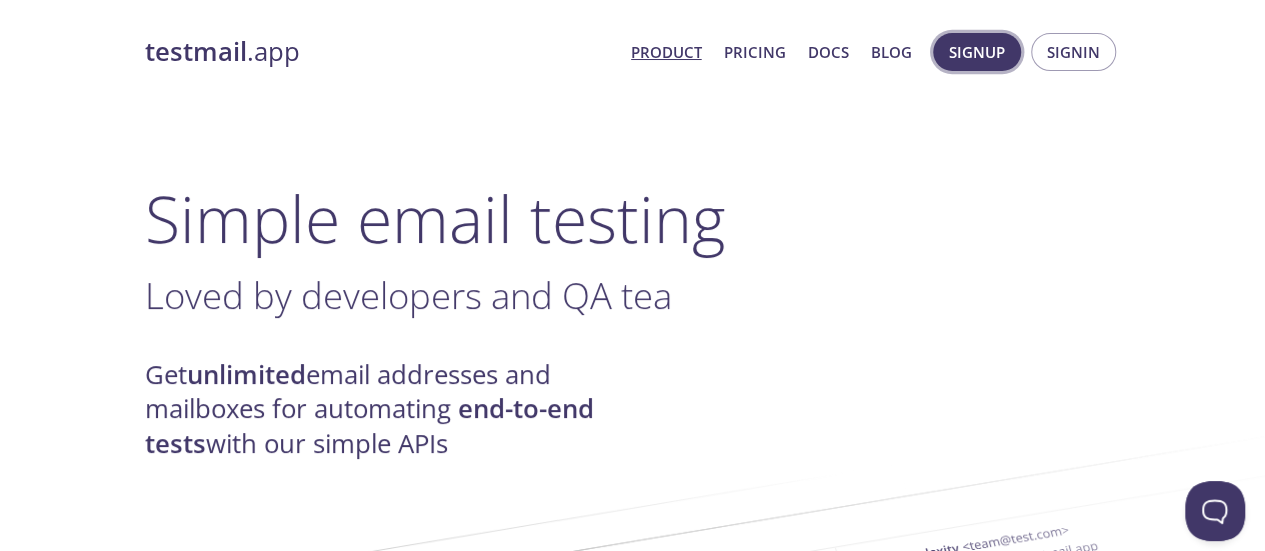click on "Signup" at bounding box center [977, 52] 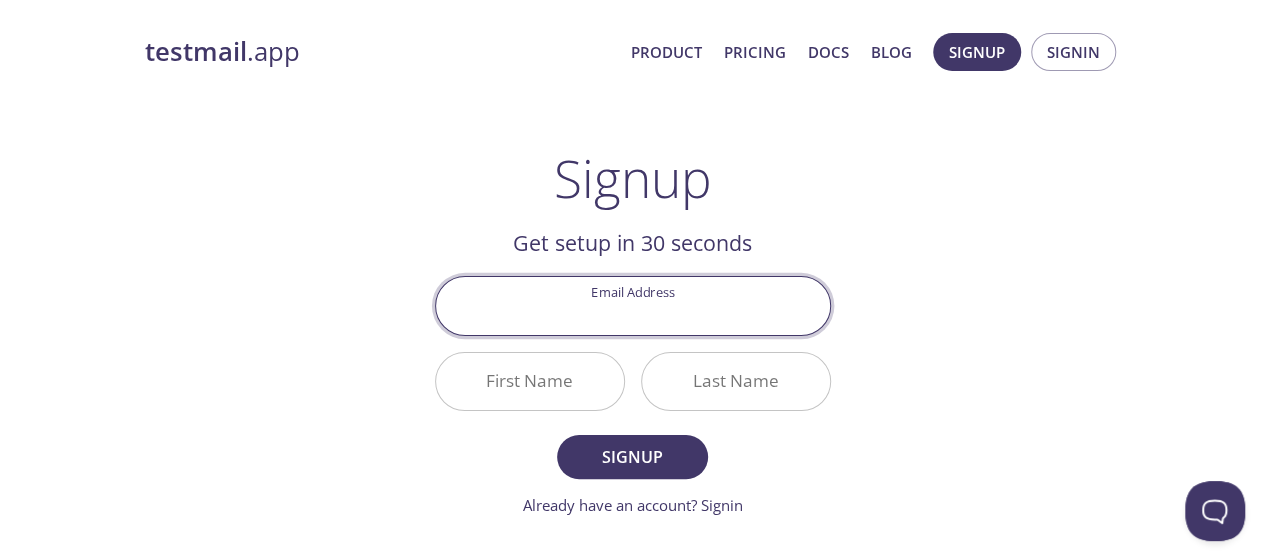 scroll, scrollTop: 200, scrollLeft: 0, axis: vertical 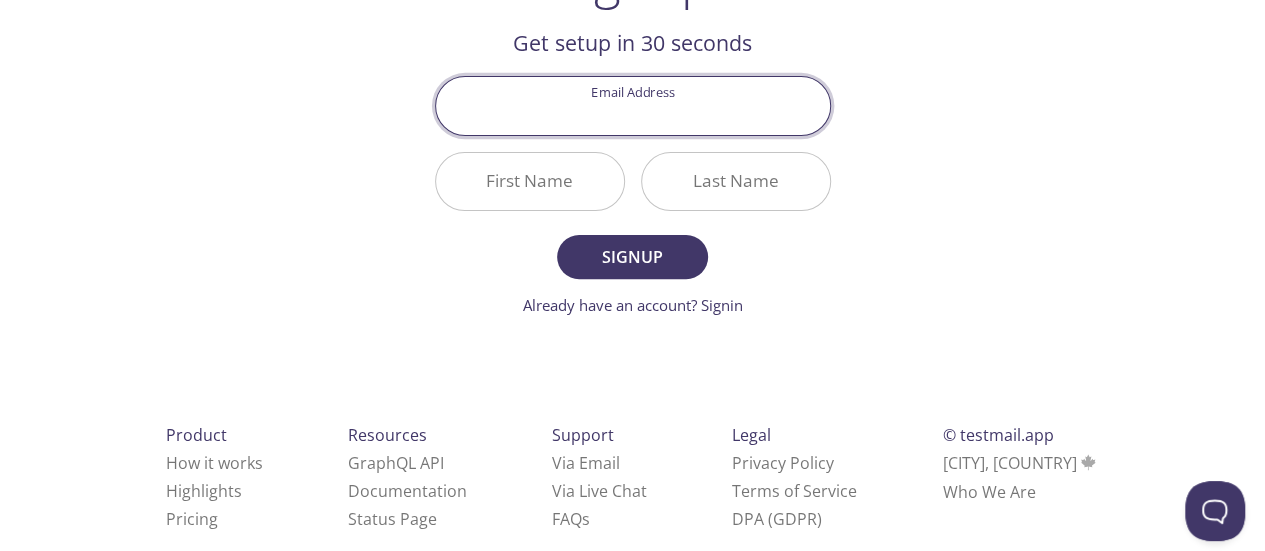 click on "Email Address" at bounding box center [633, 105] 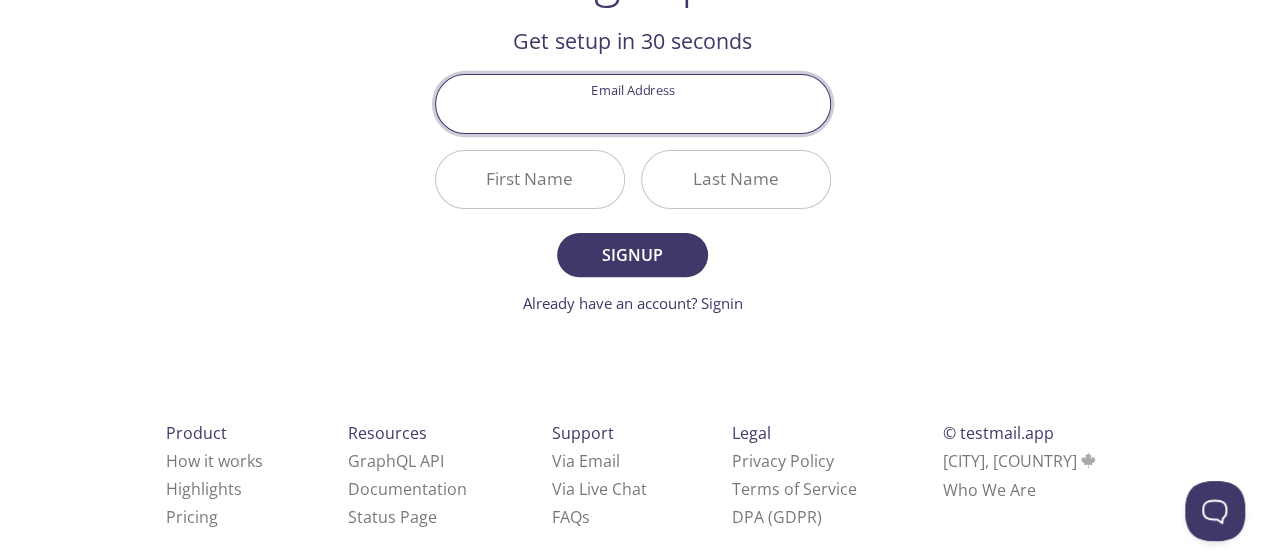 scroll, scrollTop: 136, scrollLeft: 0, axis: vertical 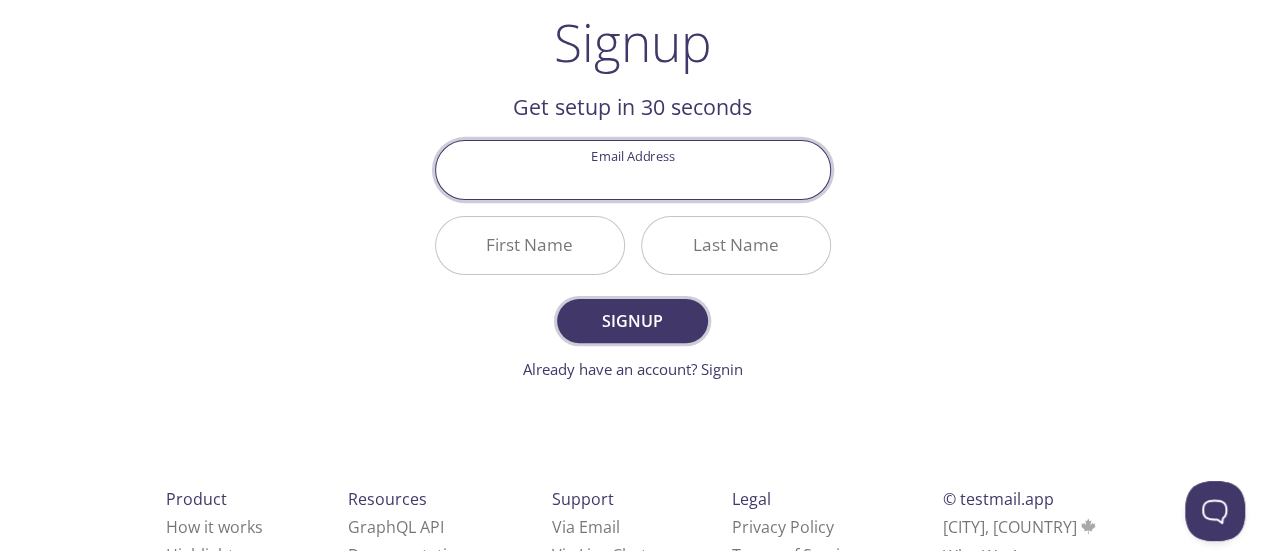 click on "Signup" at bounding box center (632, 321) 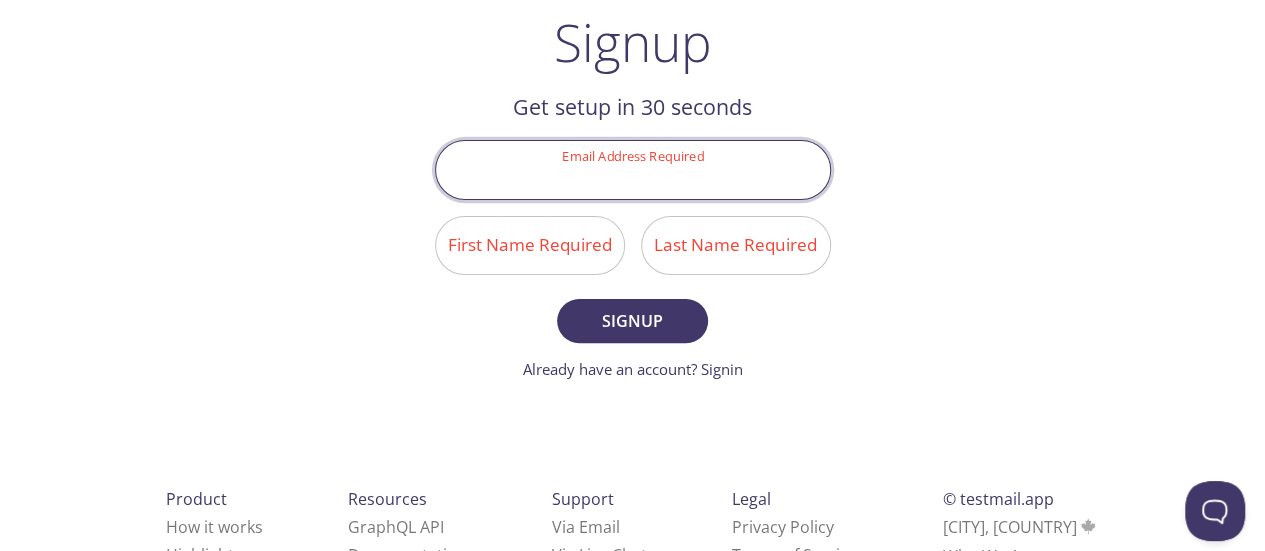 click on "Email Address Required" at bounding box center [633, 169] 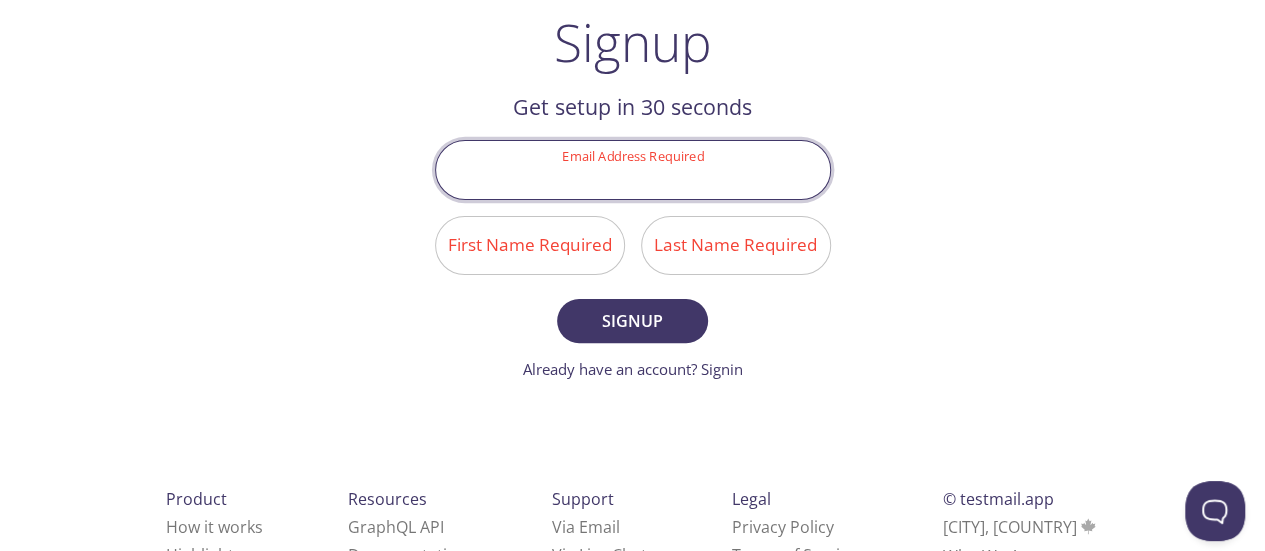 type on "[EMAIL]" 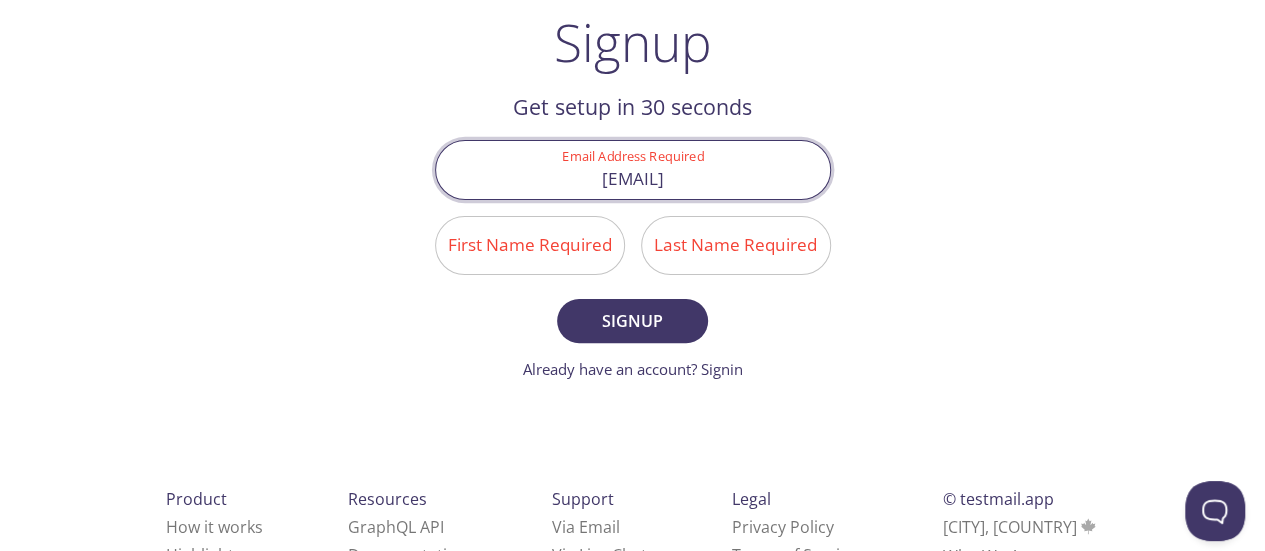 click on "First Name Required" at bounding box center (530, 245) 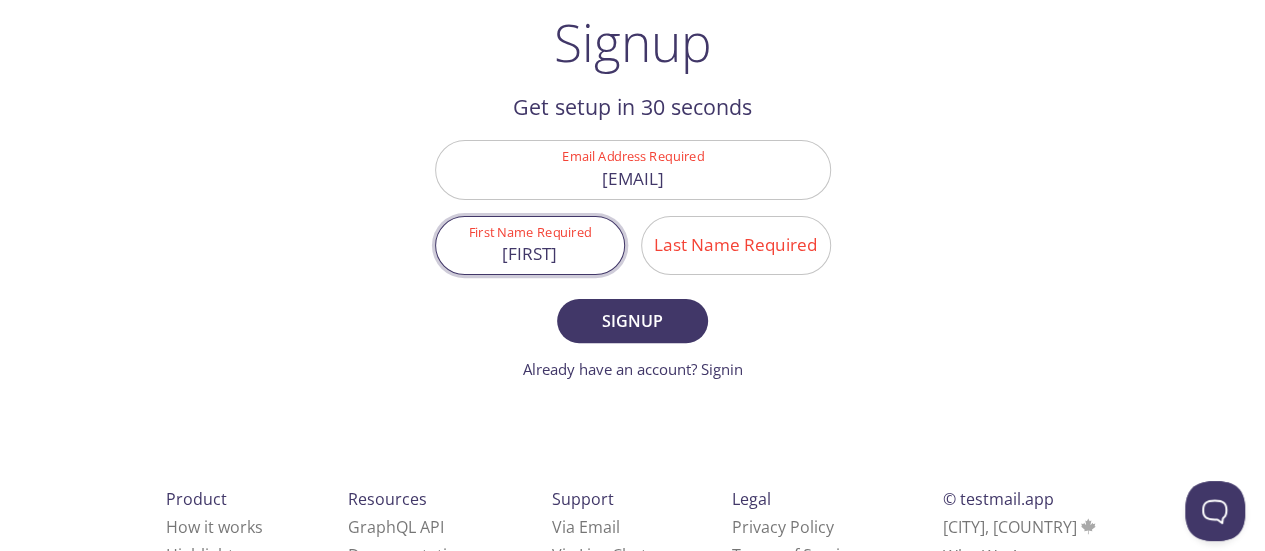 type on "[FIRST]" 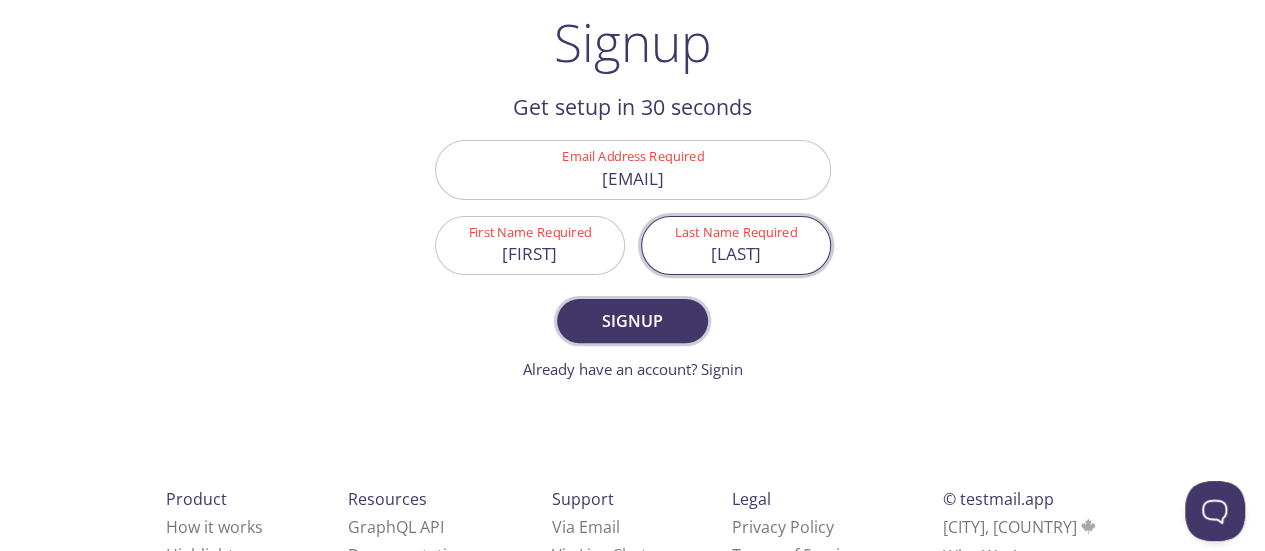 type on "[LAST]" 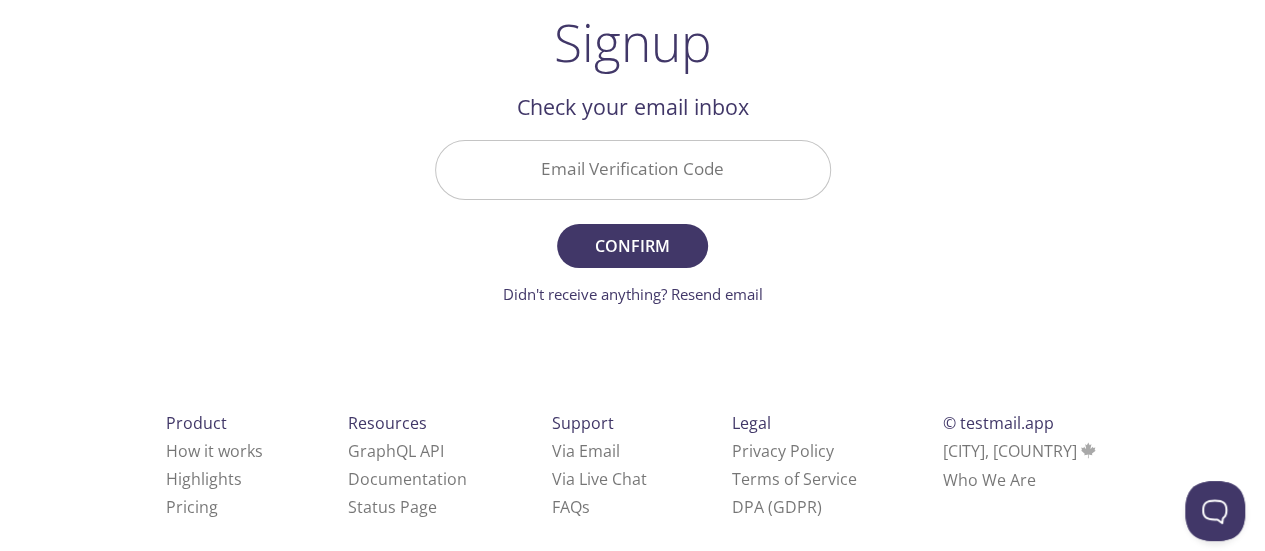click on "Email Verification Code" at bounding box center (633, 169) 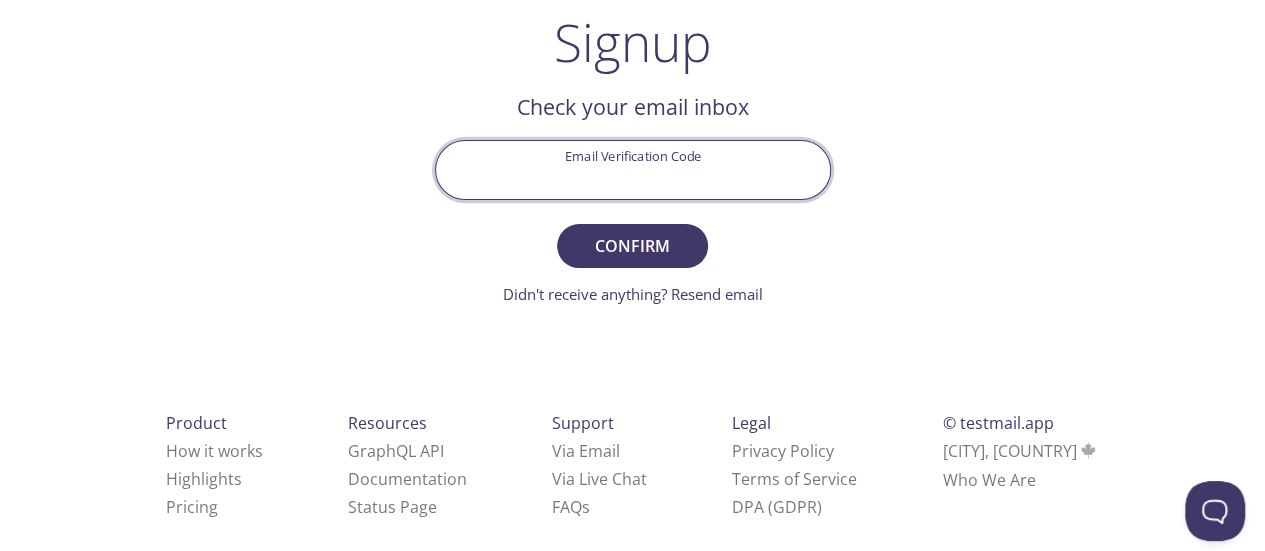 paste on "9XP66KS" 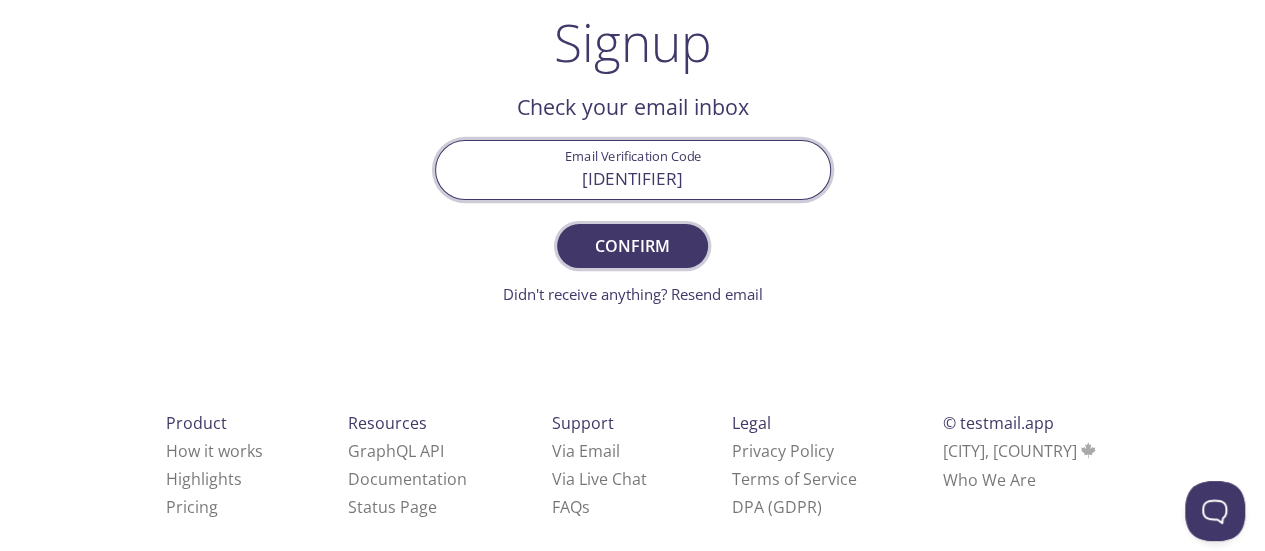 type on "9XP66KS" 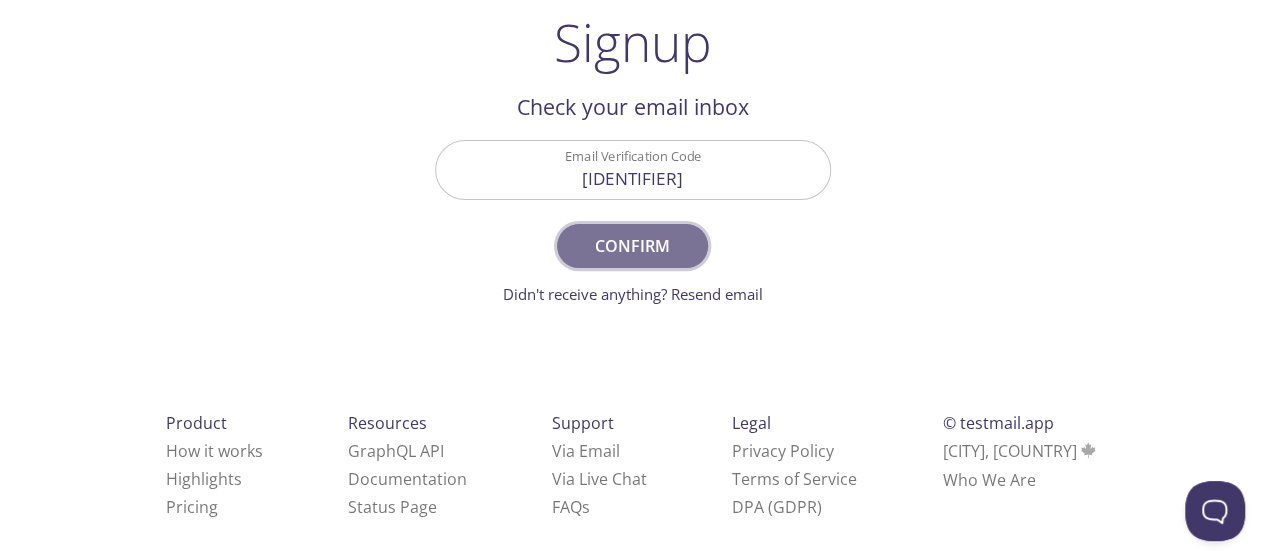 click on "Confirm" at bounding box center (632, 246) 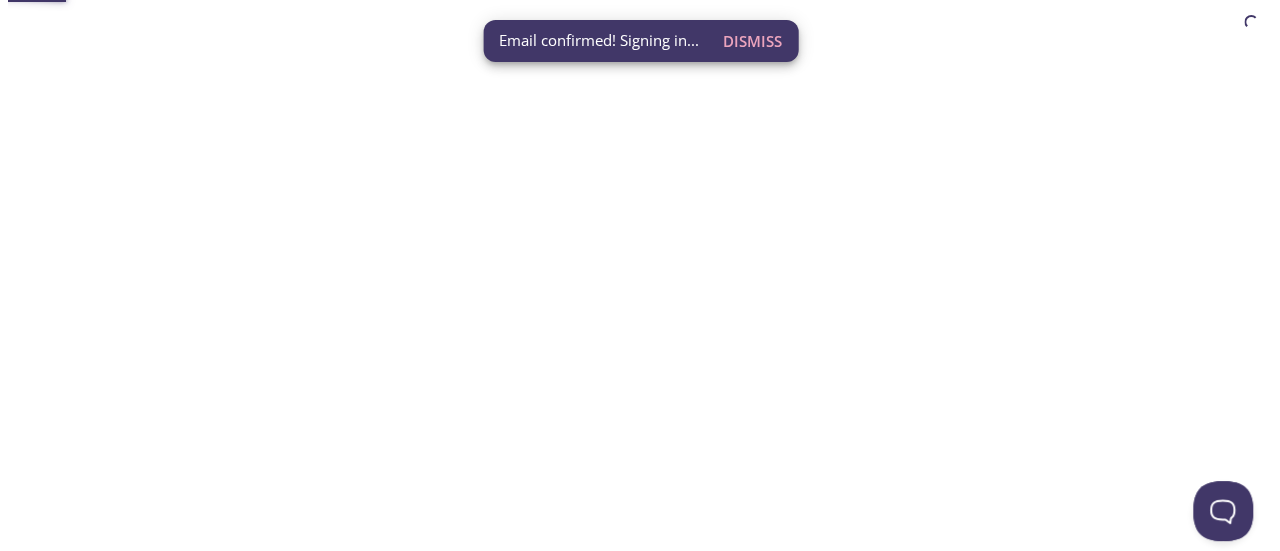 scroll, scrollTop: 0, scrollLeft: 0, axis: both 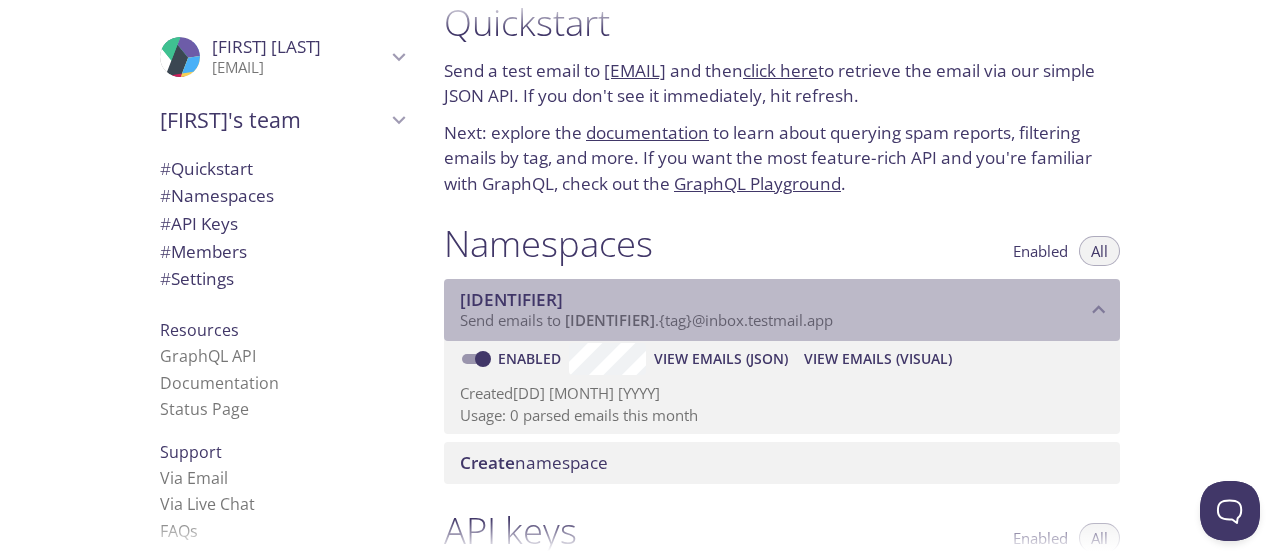 click on "7gpxq" at bounding box center [610, 320] 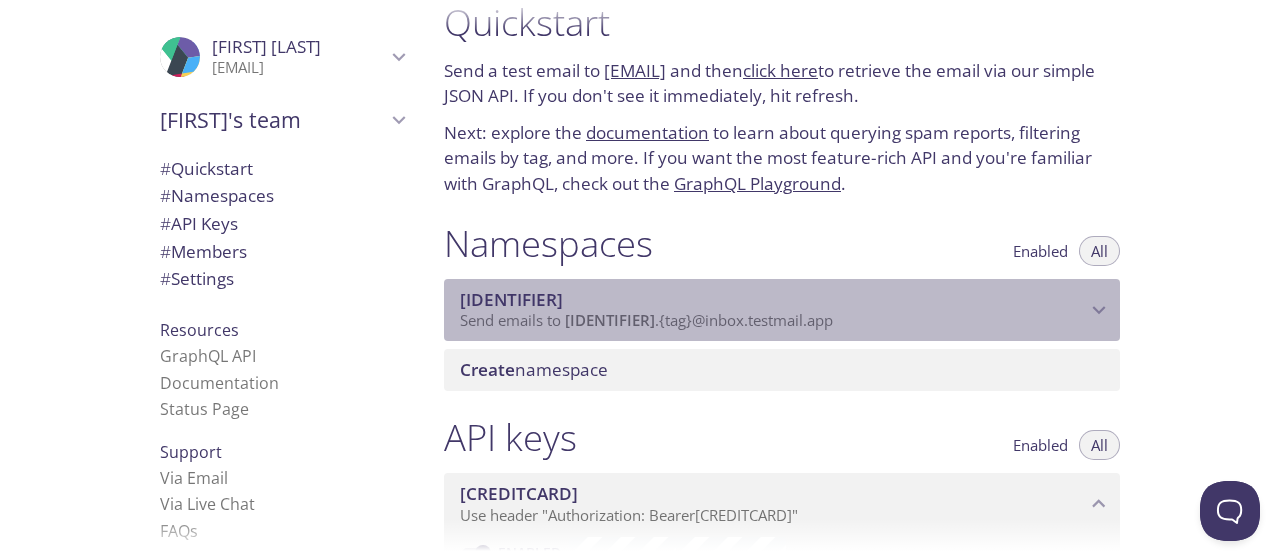 click on "7gpxq" at bounding box center (610, 320) 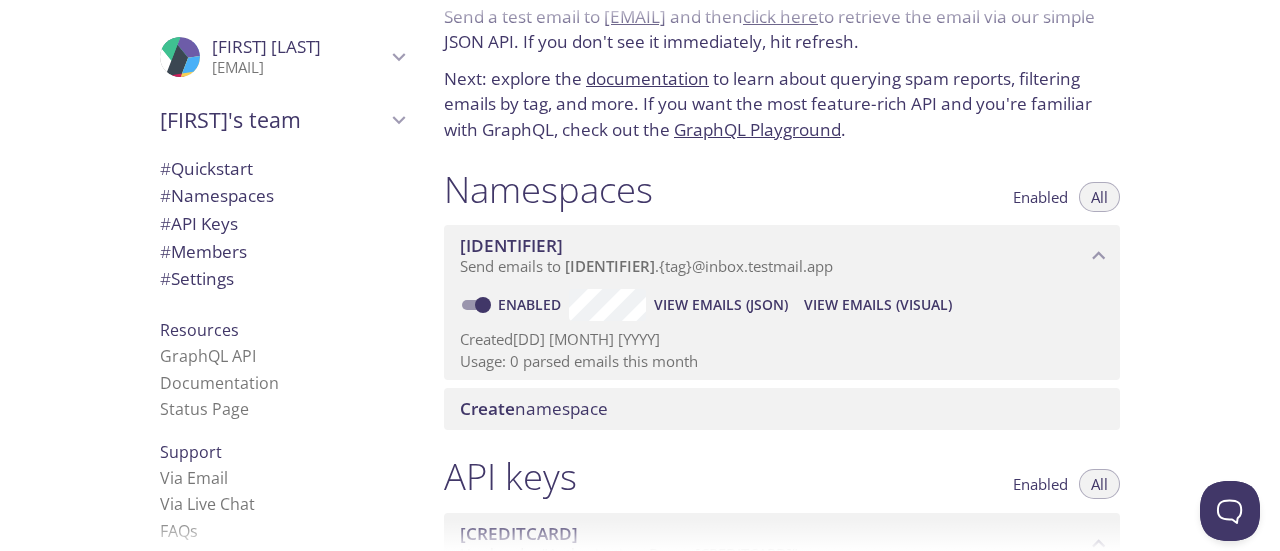 scroll, scrollTop: 0, scrollLeft: 0, axis: both 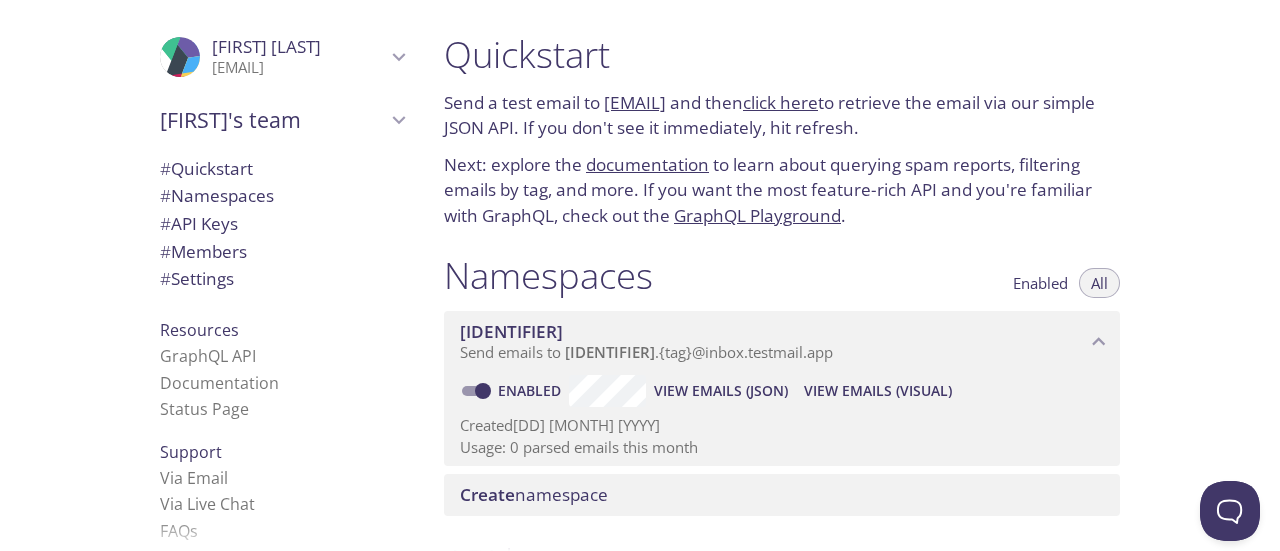 click on "Enabled" at bounding box center [1040, 283] 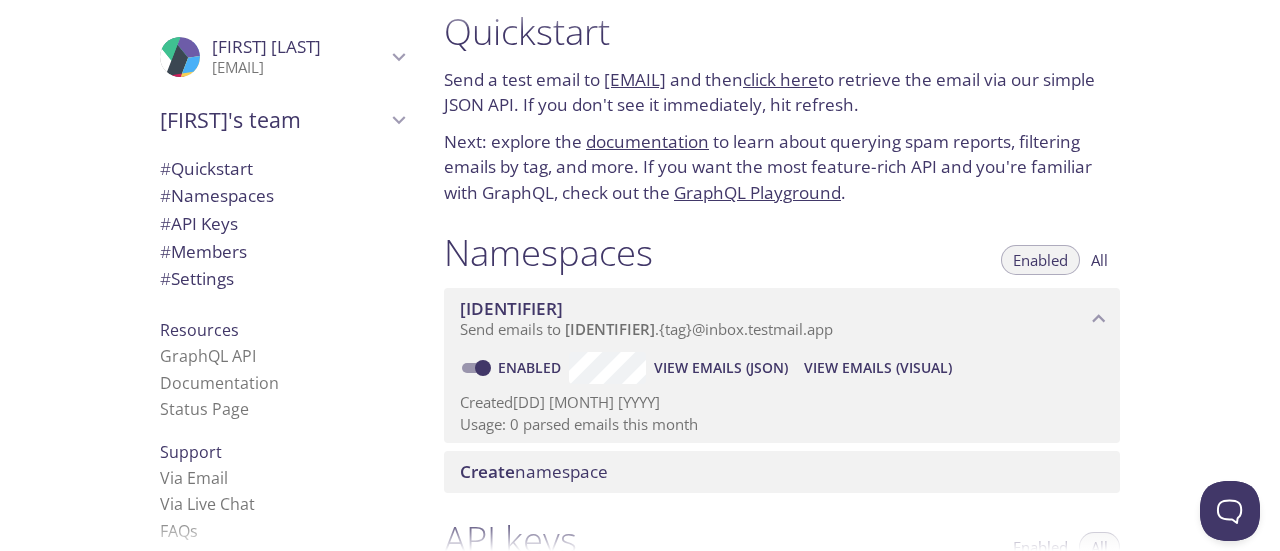 scroll, scrollTop: 0, scrollLeft: 0, axis: both 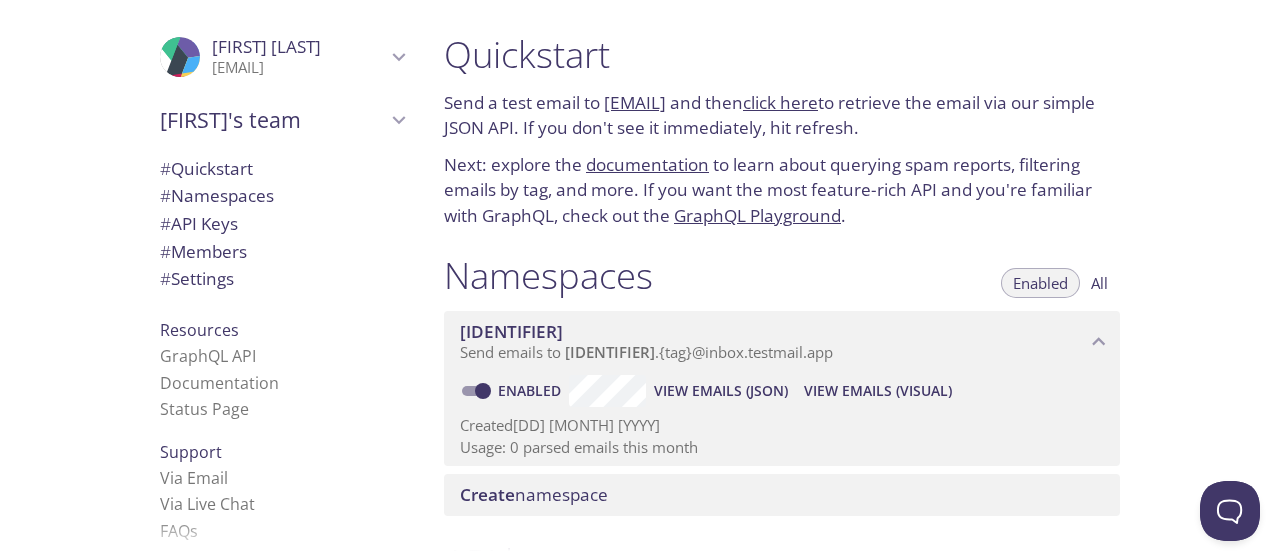 click on "[EMAIL]" at bounding box center [635, 102] 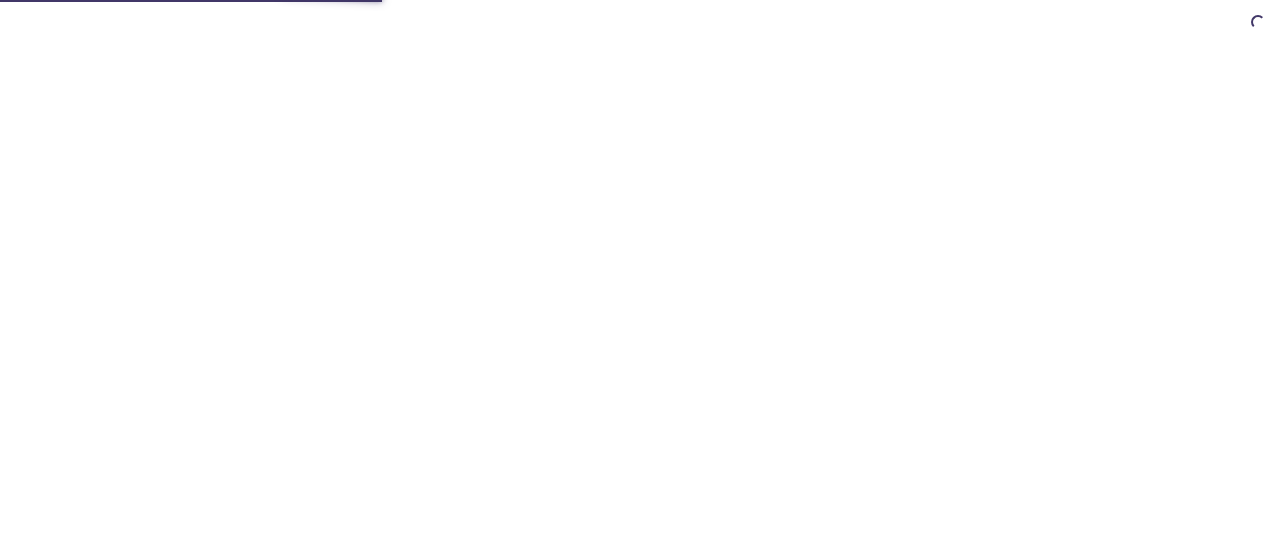 scroll, scrollTop: 0, scrollLeft: 0, axis: both 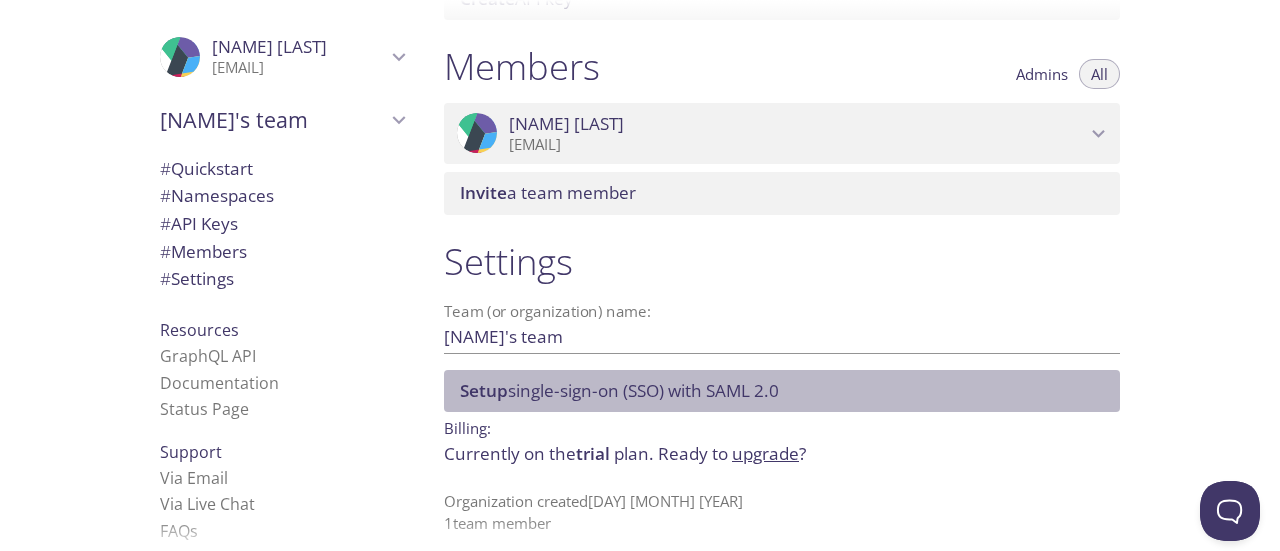 click on "Setup  single-sign-on (SSO) with SAML 2.0" at bounding box center [619, 390] 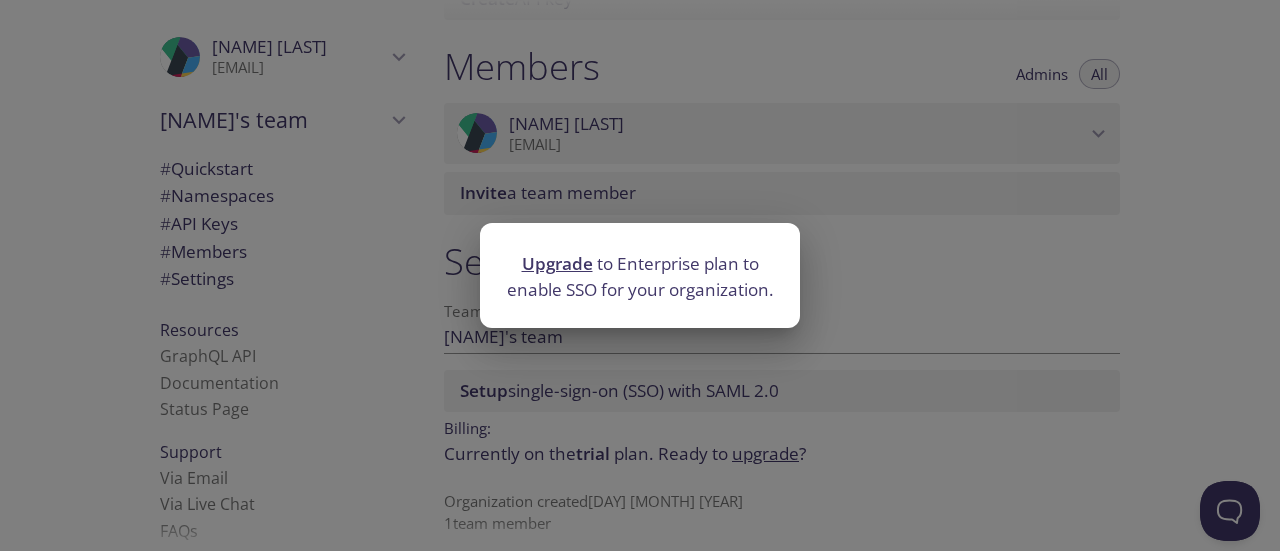 click on "Upgrade   to Enterprise plan to enable SSO for your organization." at bounding box center (640, 275) 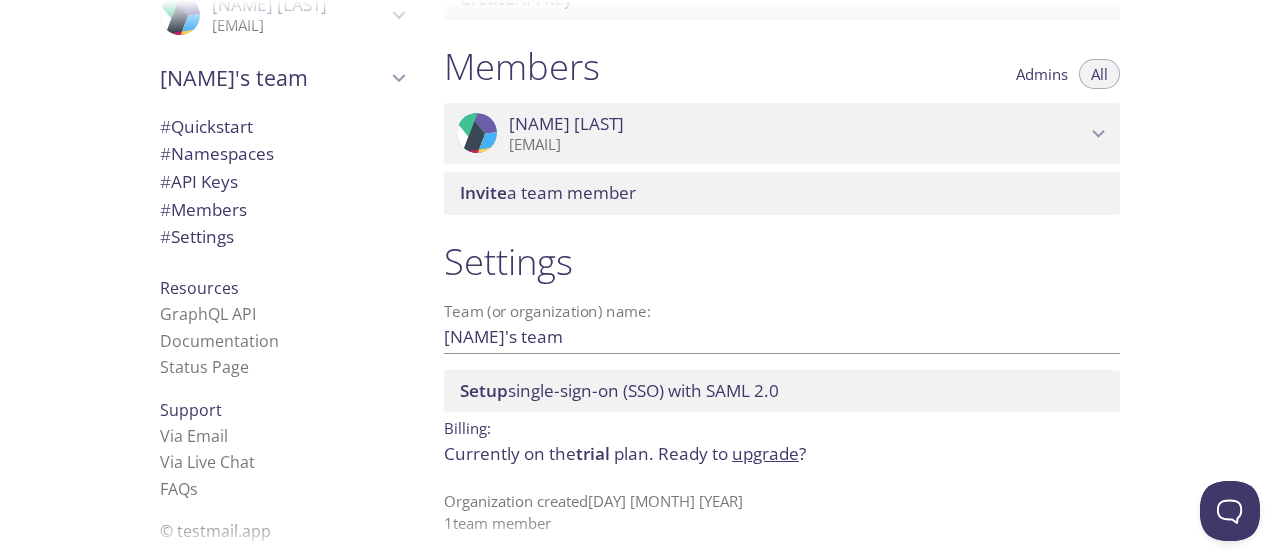 scroll, scrollTop: 0, scrollLeft: 0, axis: both 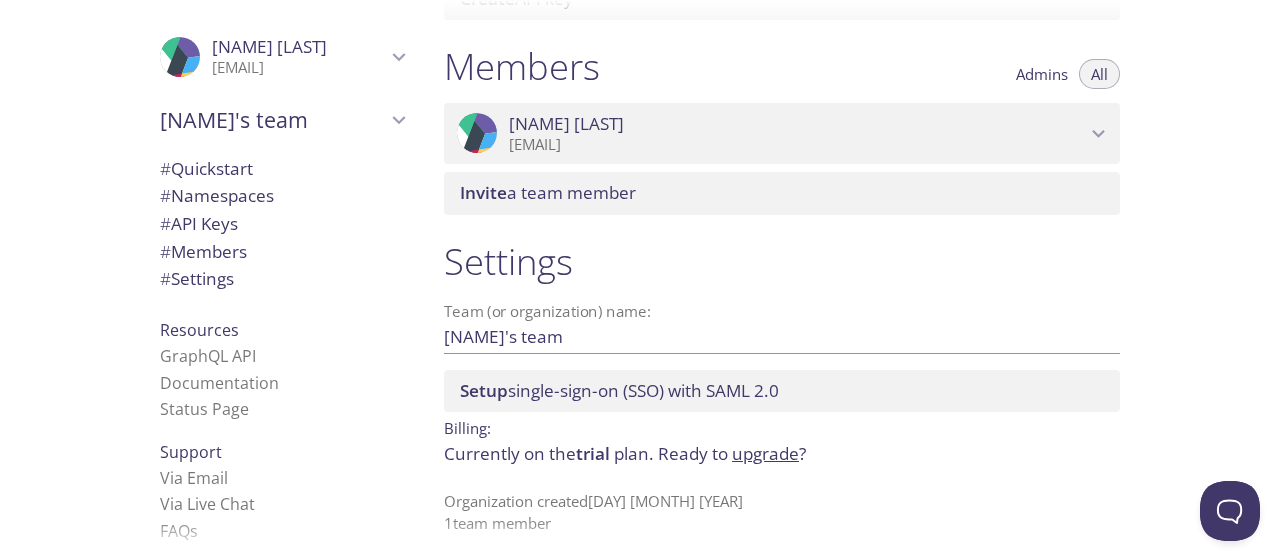 click on "[FIRST]'s team" at bounding box center [273, 120] 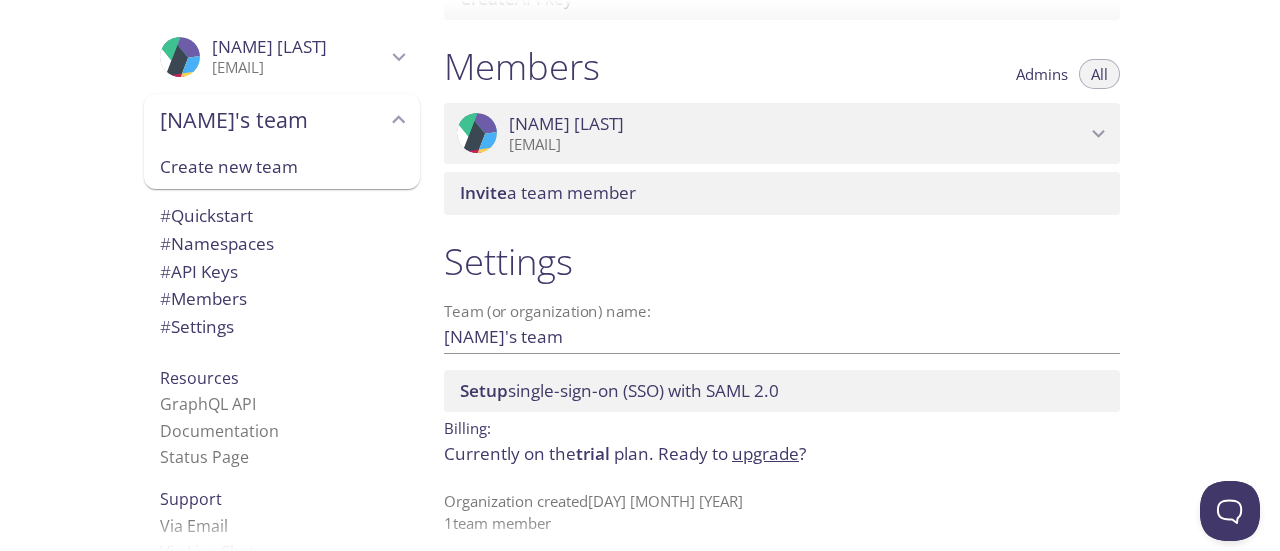 scroll, scrollTop: 1, scrollLeft: 0, axis: vertical 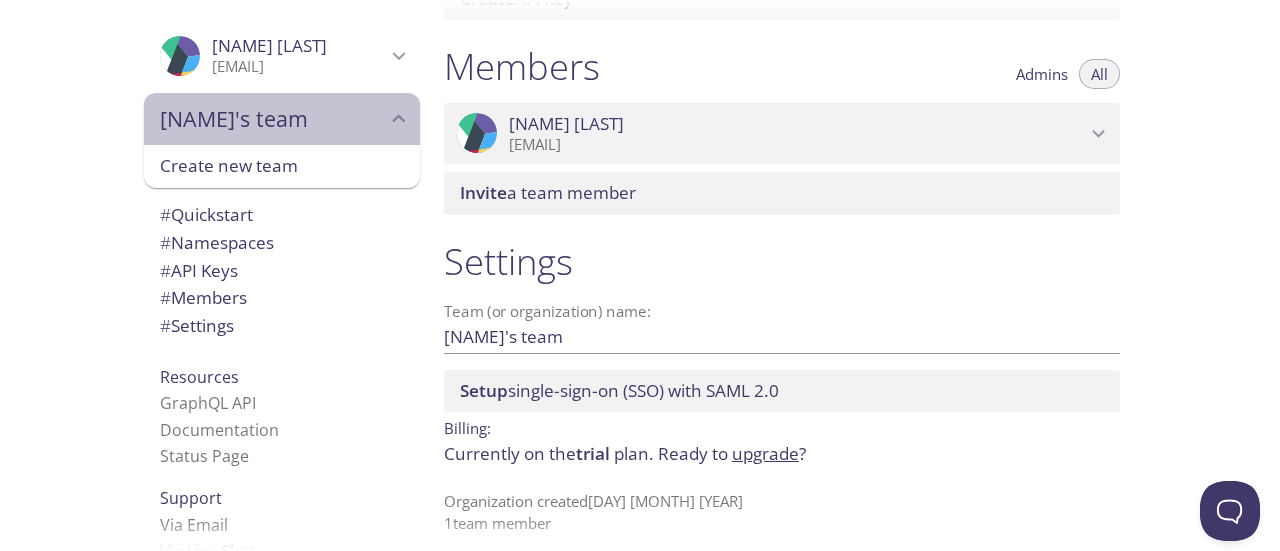 click on "[FIRST]'s team" at bounding box center [273, 119] 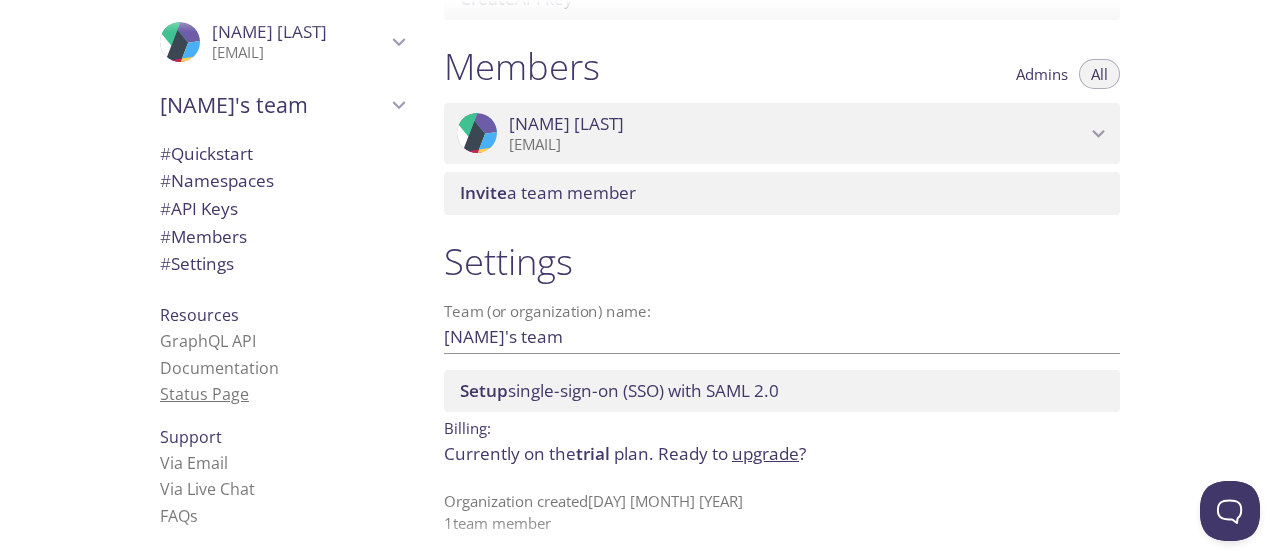 scroll, scrollTop: 0, scrollLeft: 0, axis: both 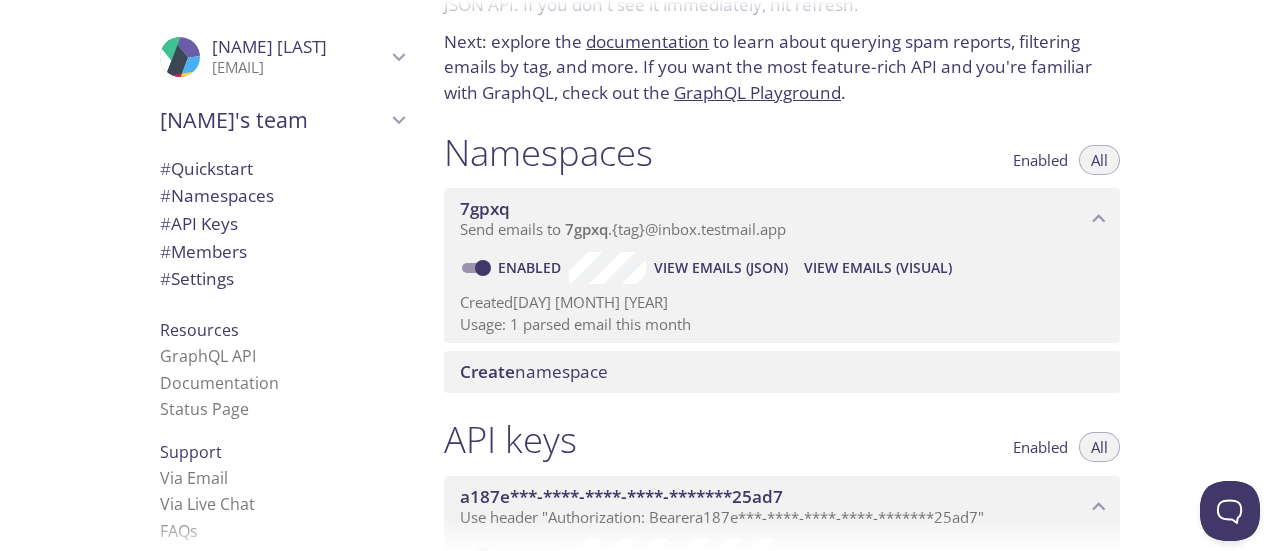 click 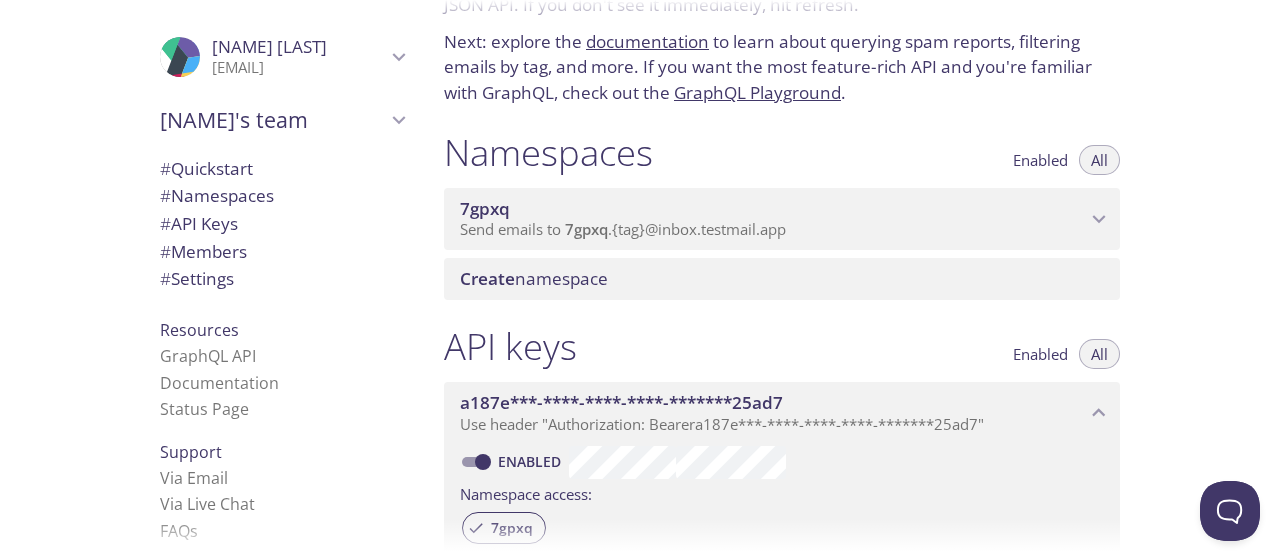 click 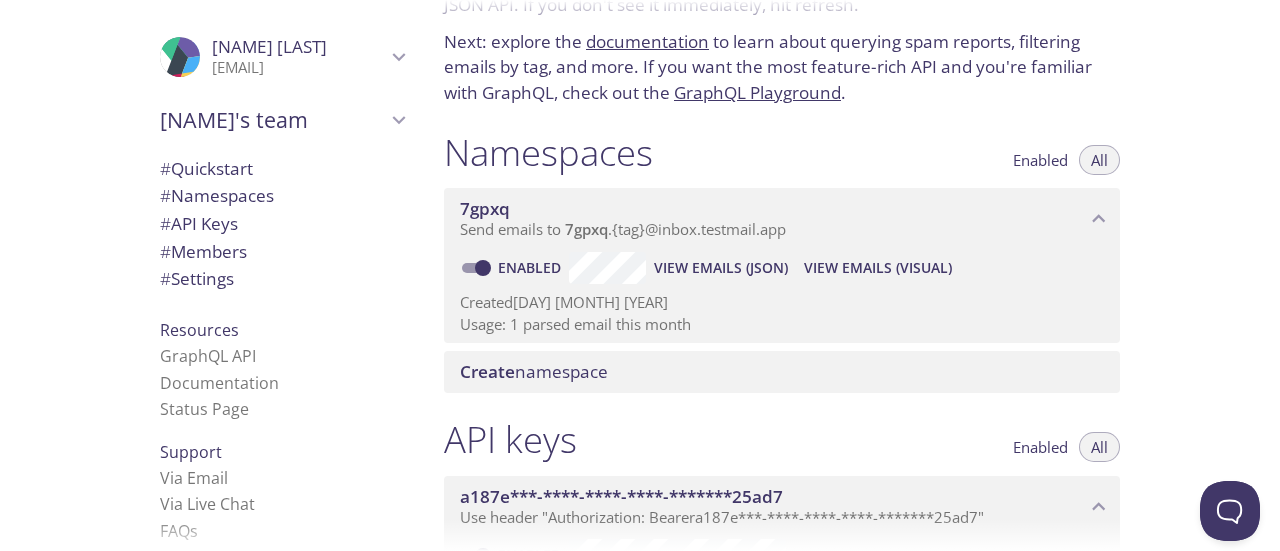 click on "Send emails to   7gpxq . {tag} @inbox.testmail.app" at bounding box center (623, 229) 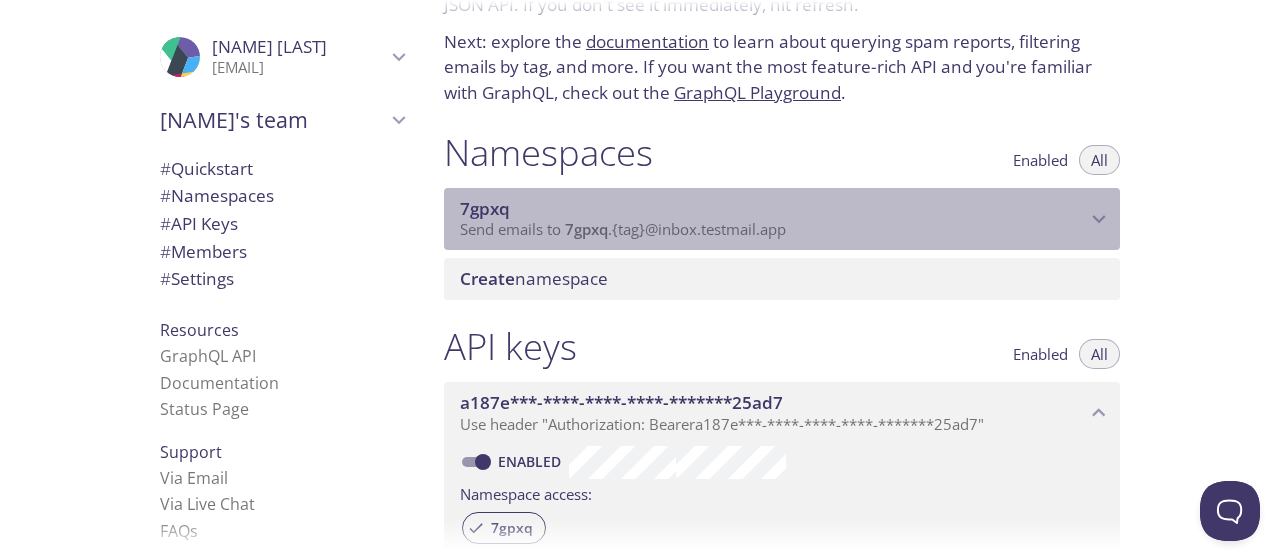 click on "Send emails to   7gpxq . {tag} @inbox.testmail.app" at bounding box center (623, 229) 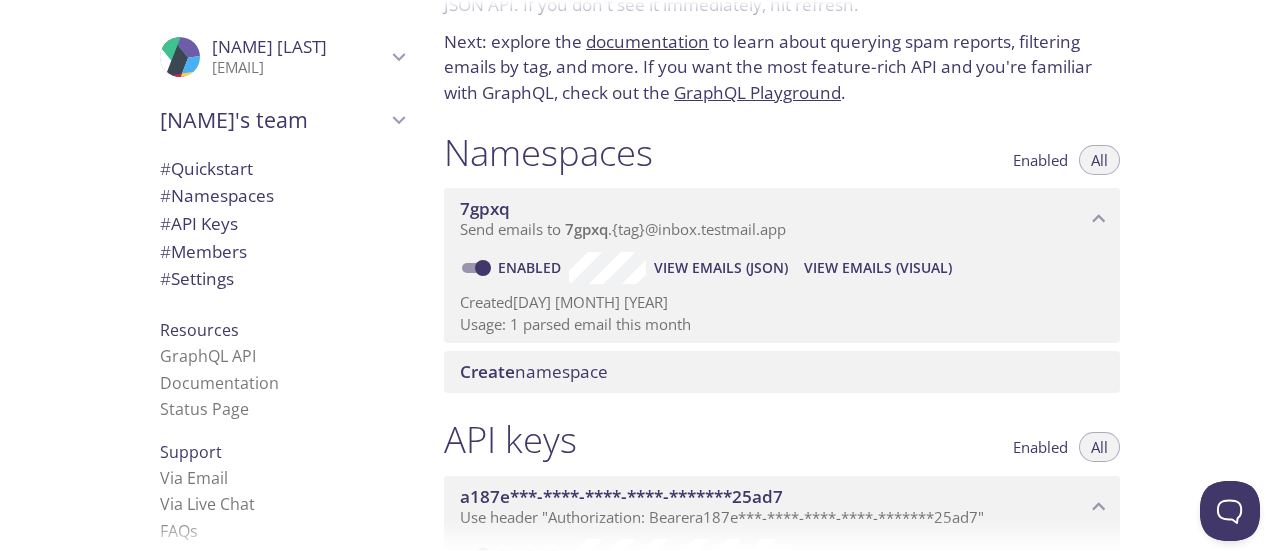 click on "View Emails (Visual)" at bounding box center [878, 268] 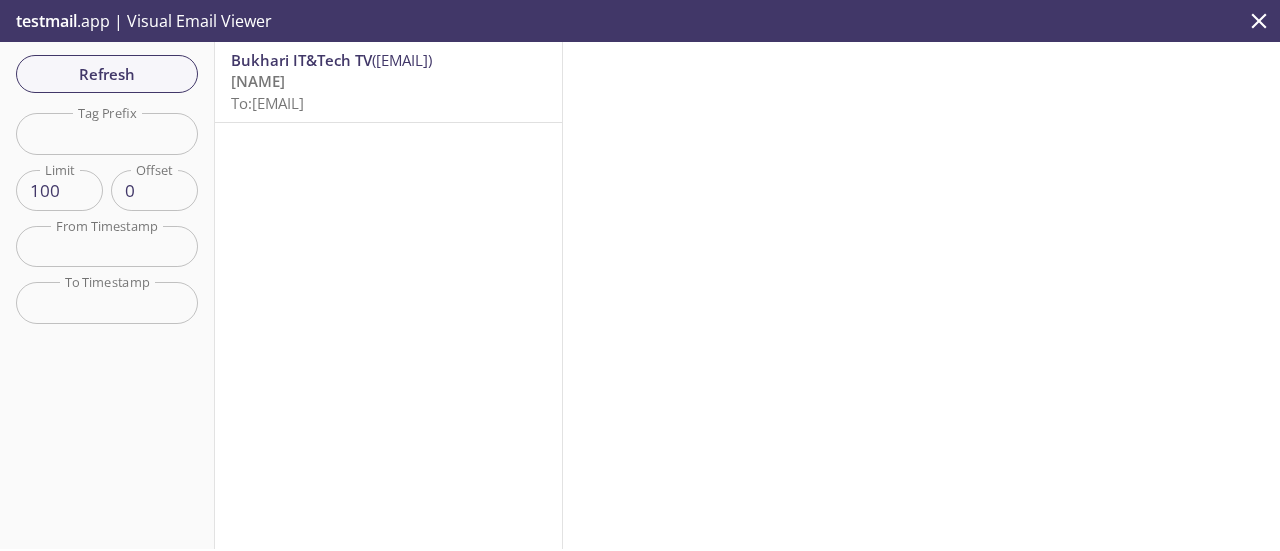 click on "maaz To:  7gpxq.test@inbox.testmail.app" at bounding box center [388, 92] 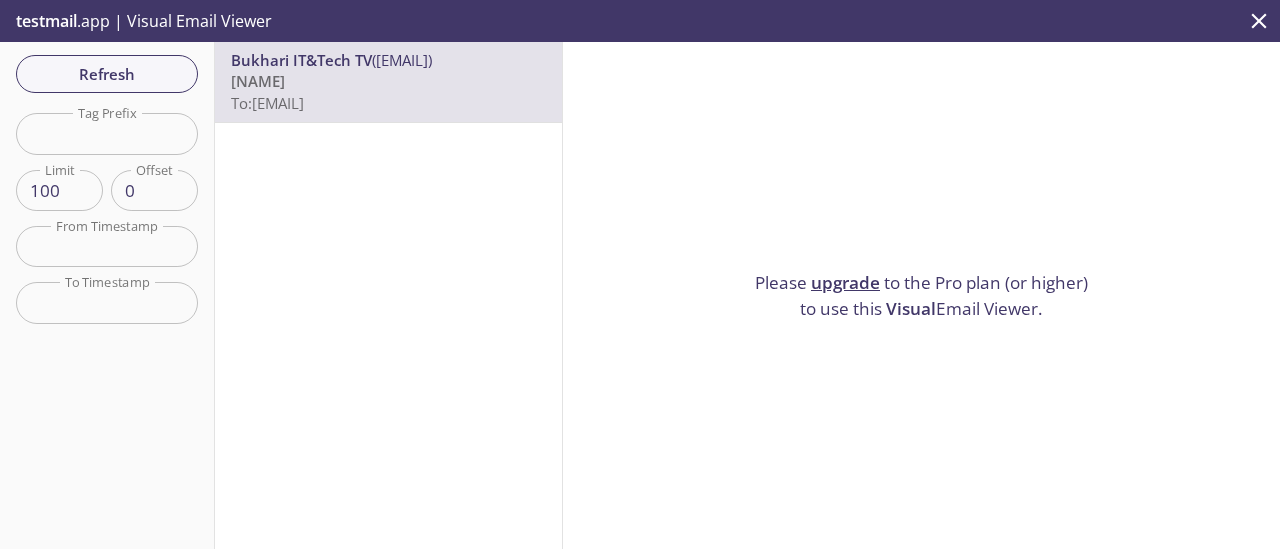 click 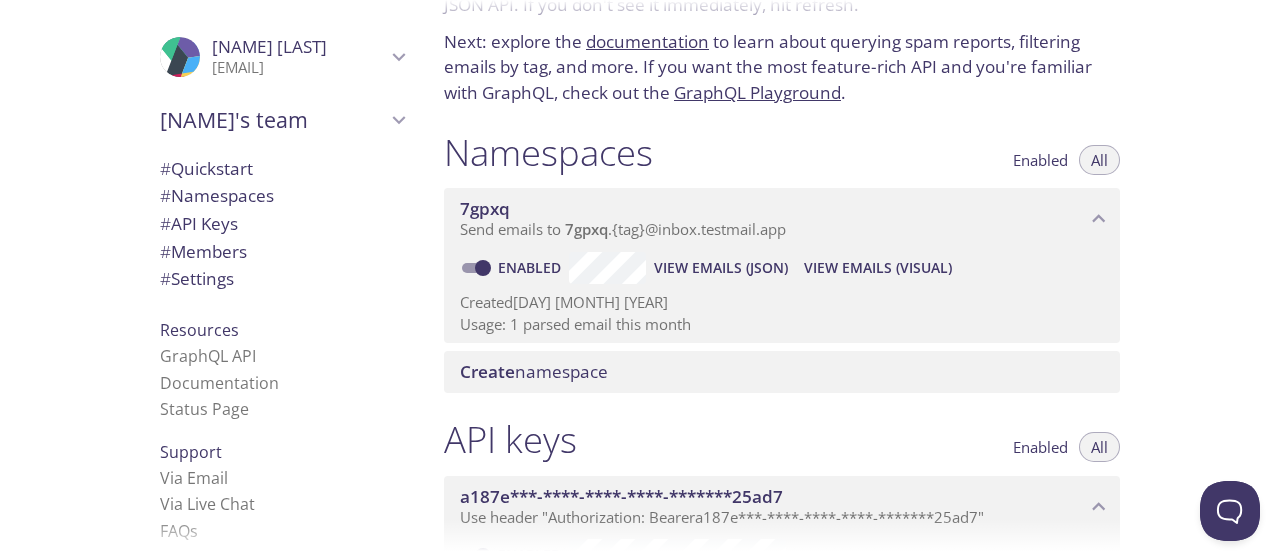 click on "Create  namespace" at bounding box center [534, 371] 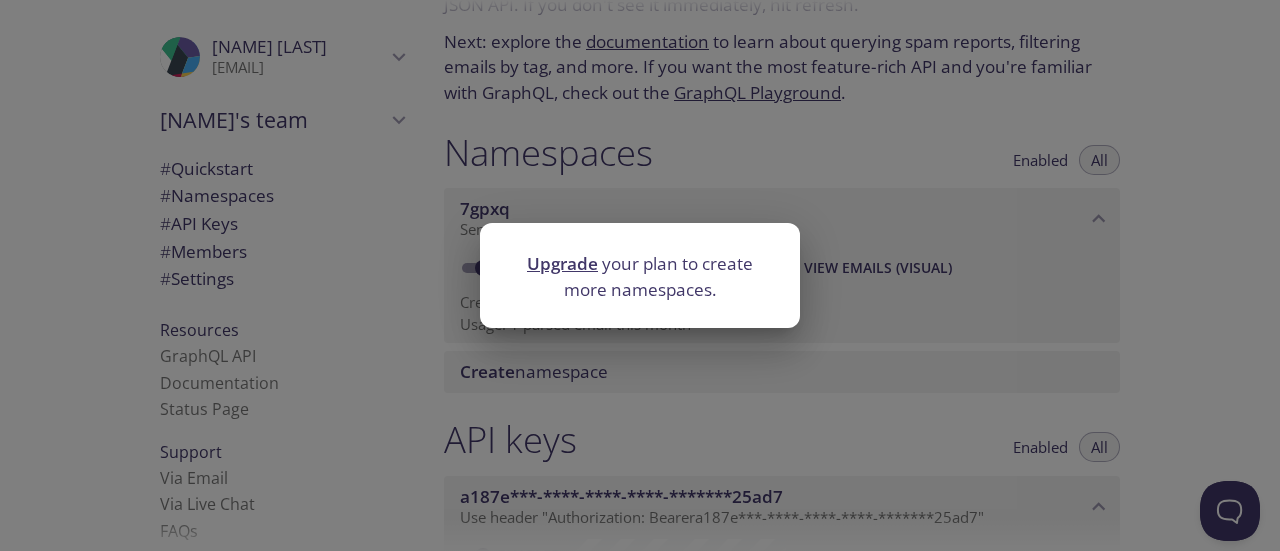 click on "Upgrade   your plan to create more namespaces." at bounding box center (640, 275) 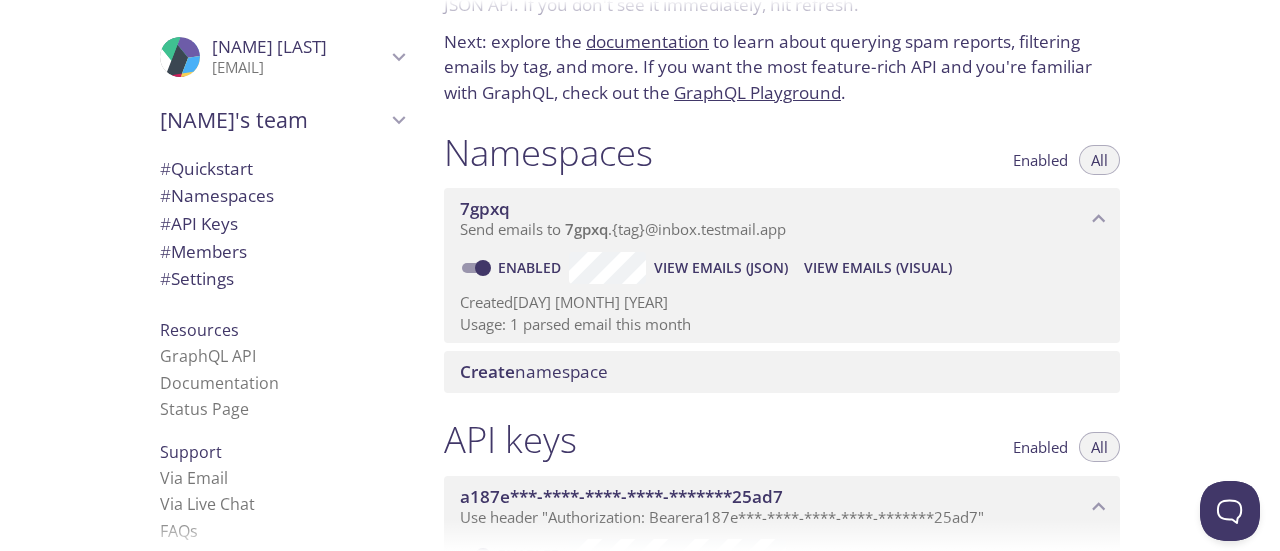 click on "#  Settings" at bounding box center (282, 279) 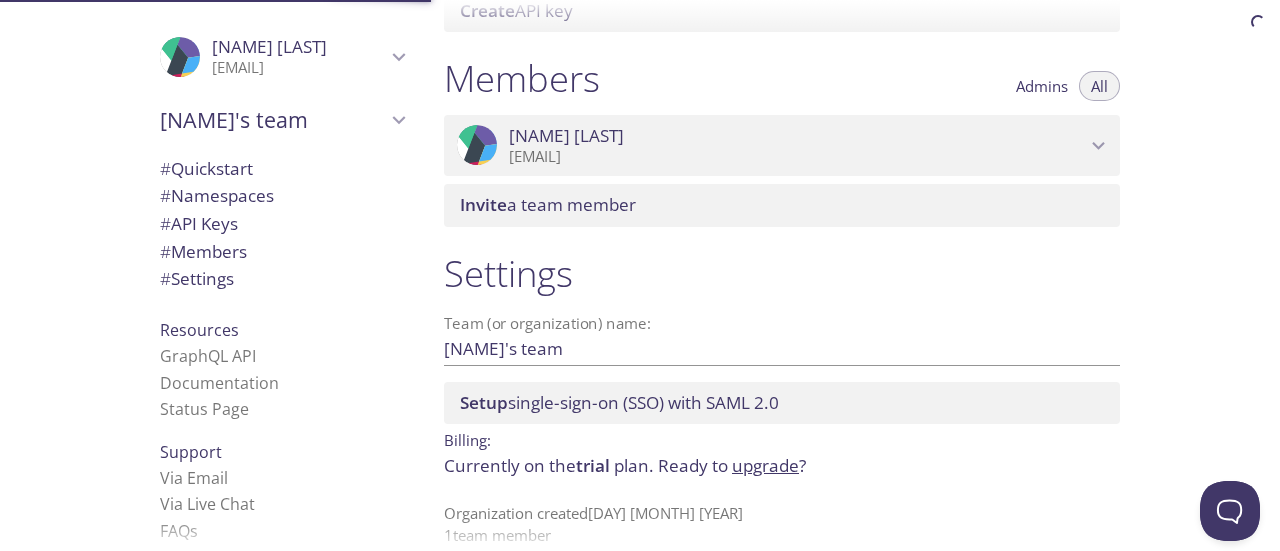 scroll, scrollTop: 870, scrollLeft: 0, axis: vertical 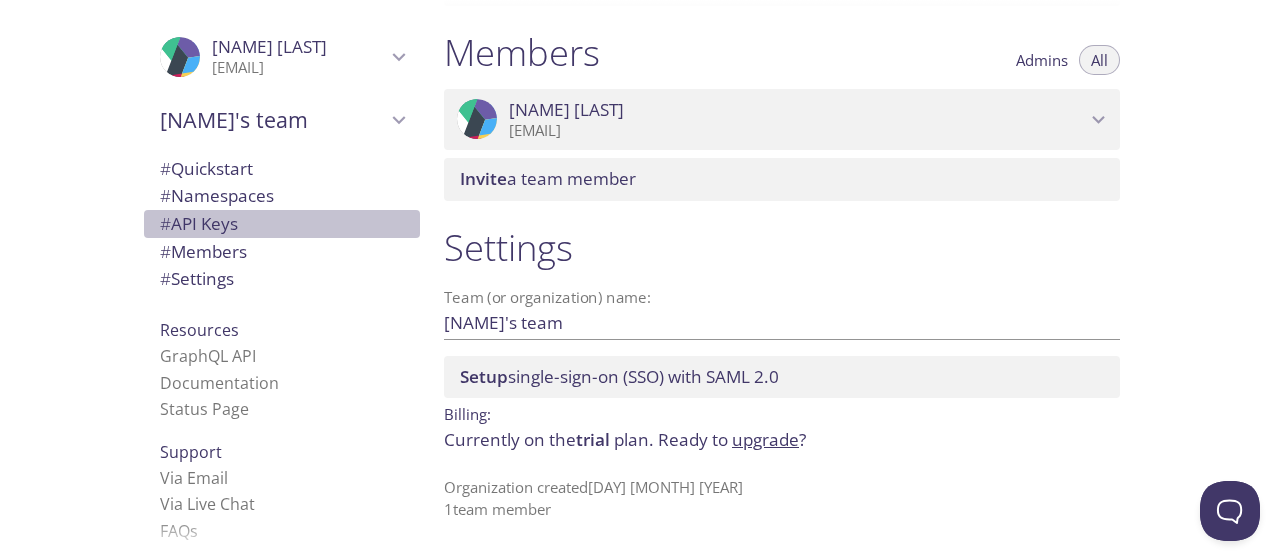 click on "#  API Keys" at bounding box center [282, 224] 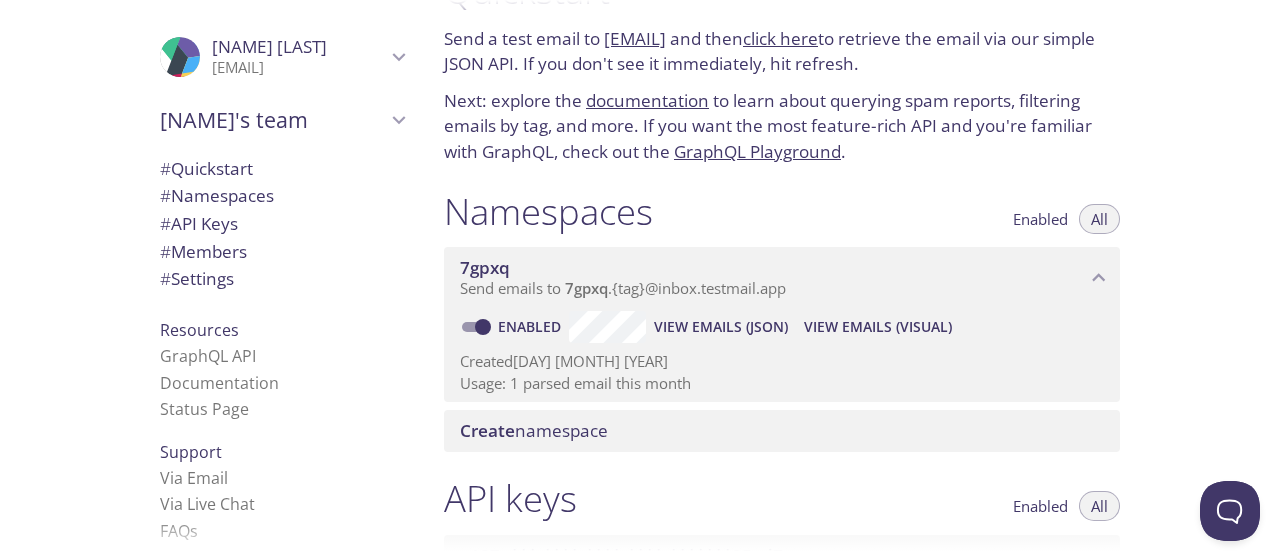 scroll, scrollTop: 66, scrollLeft: 0, axis: vertical 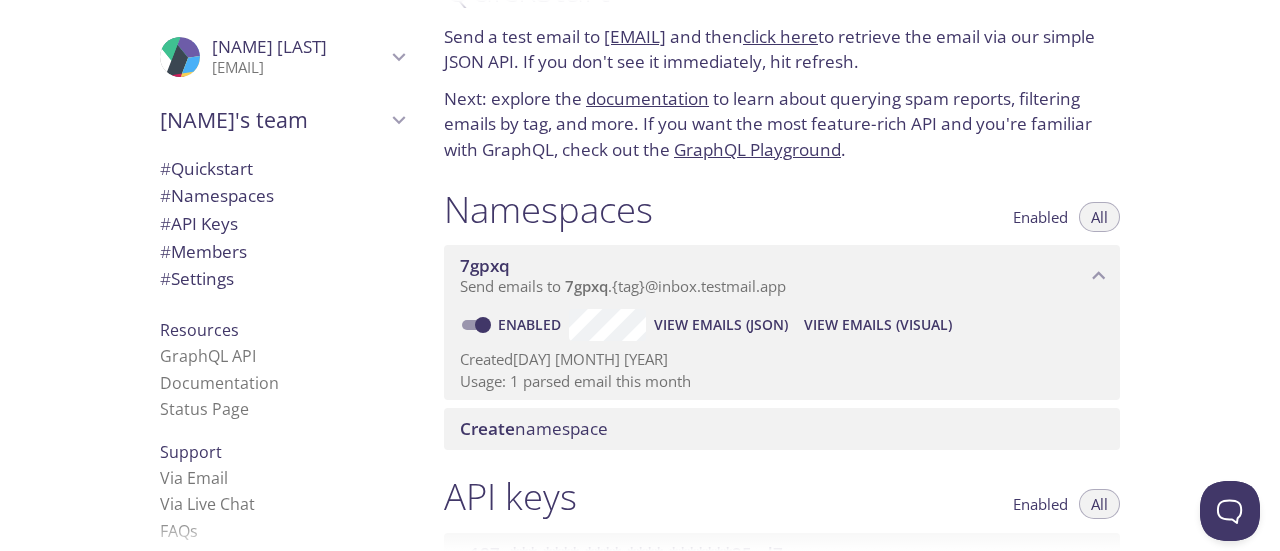 click on "View Emails (JSON)" at bounding box center (721, 325) 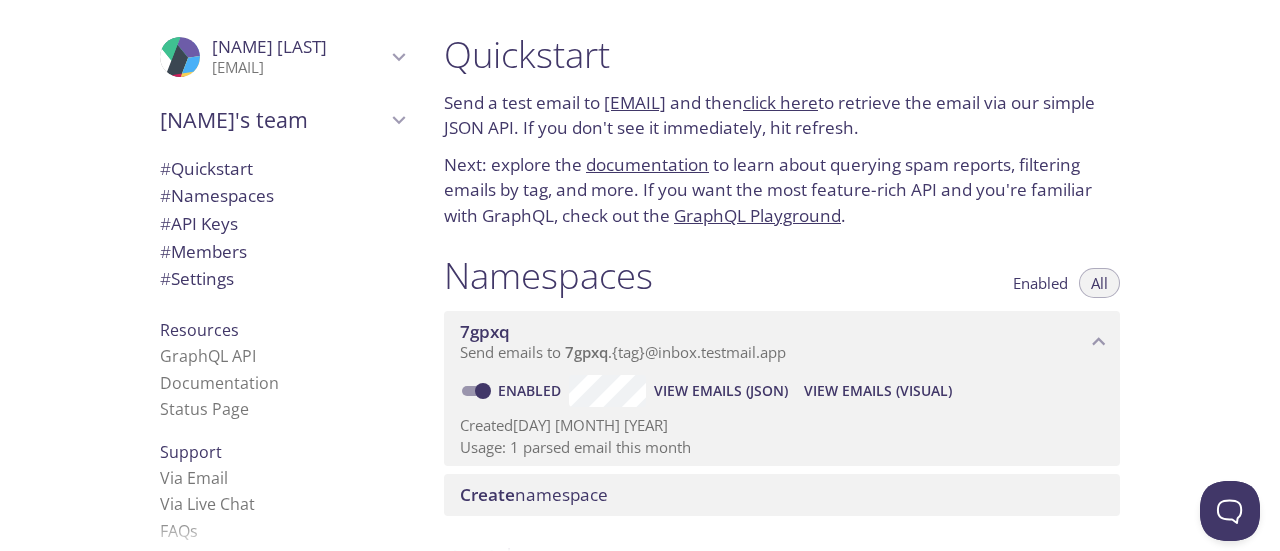 scroll, scrollTop: 1, scrollLeft: 0, axis: vertical 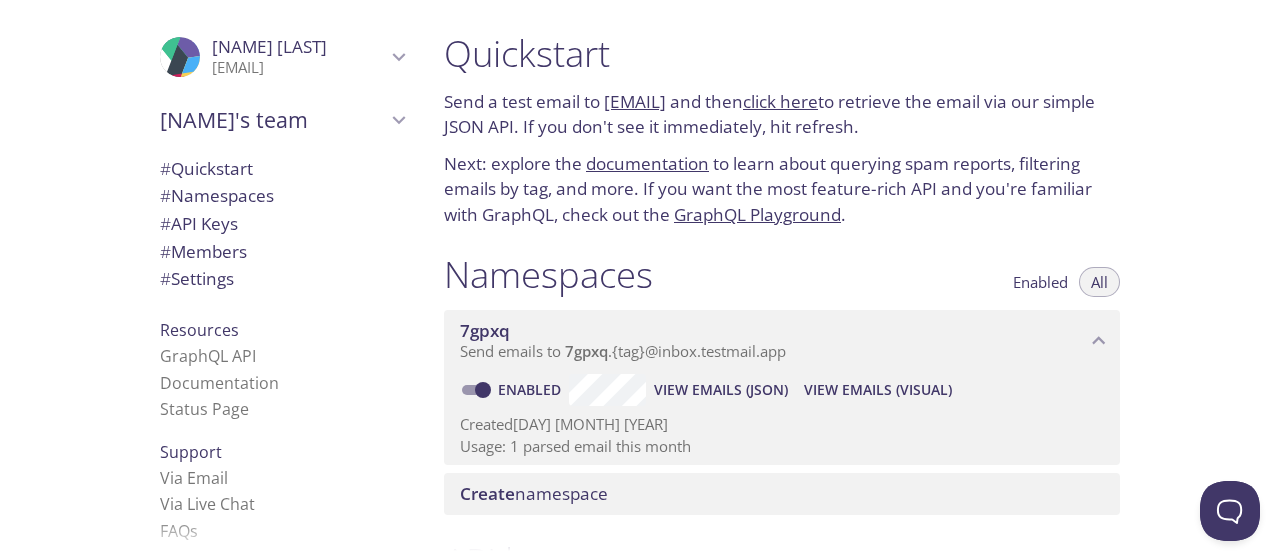 click on "View Emails (Visual)" at bounding box center (878, 390) 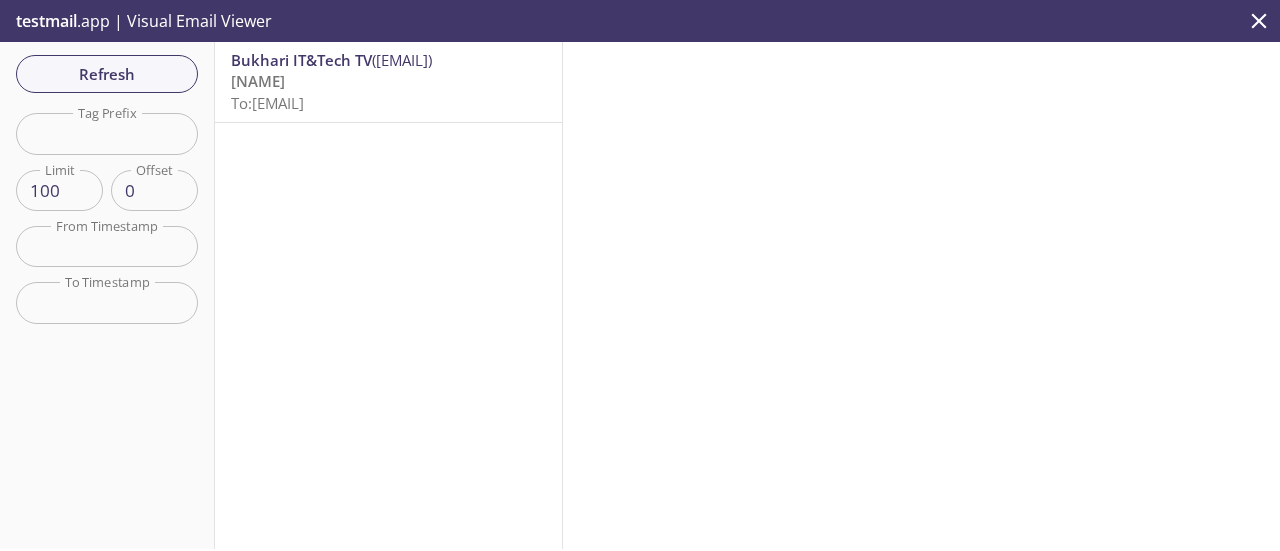 click 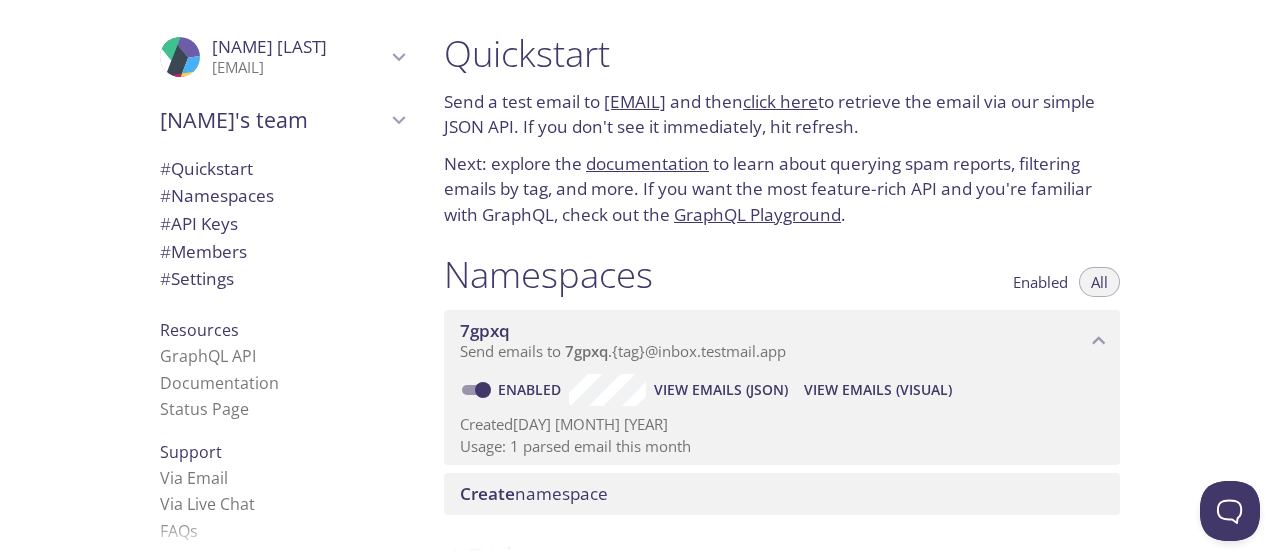 type 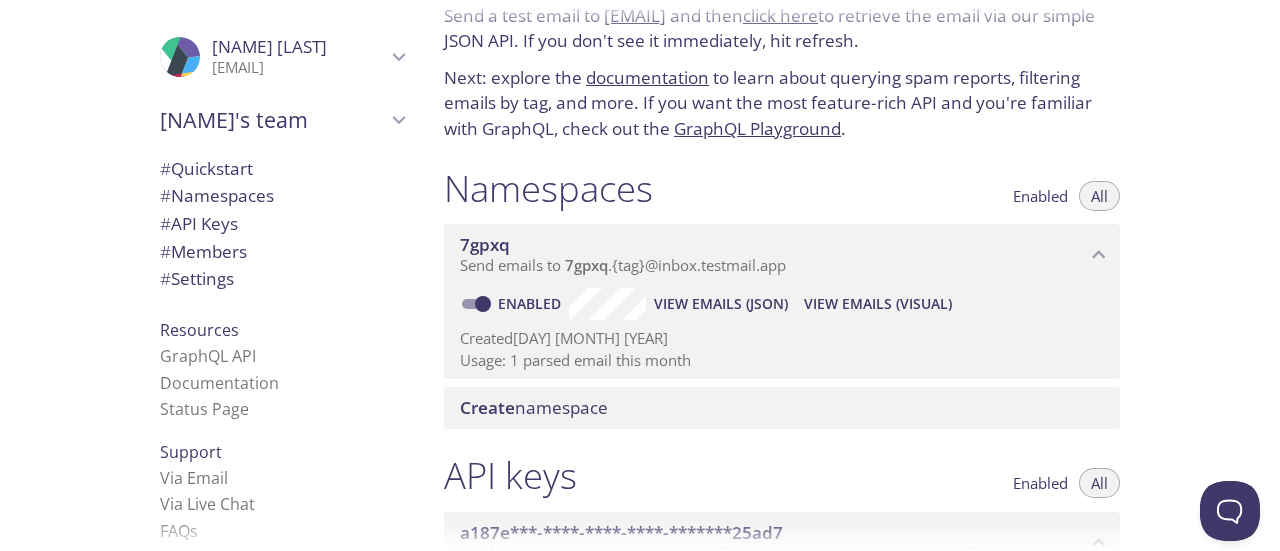 scroll, scrollTop: 89, scrollLeft: 0, axis: vertical 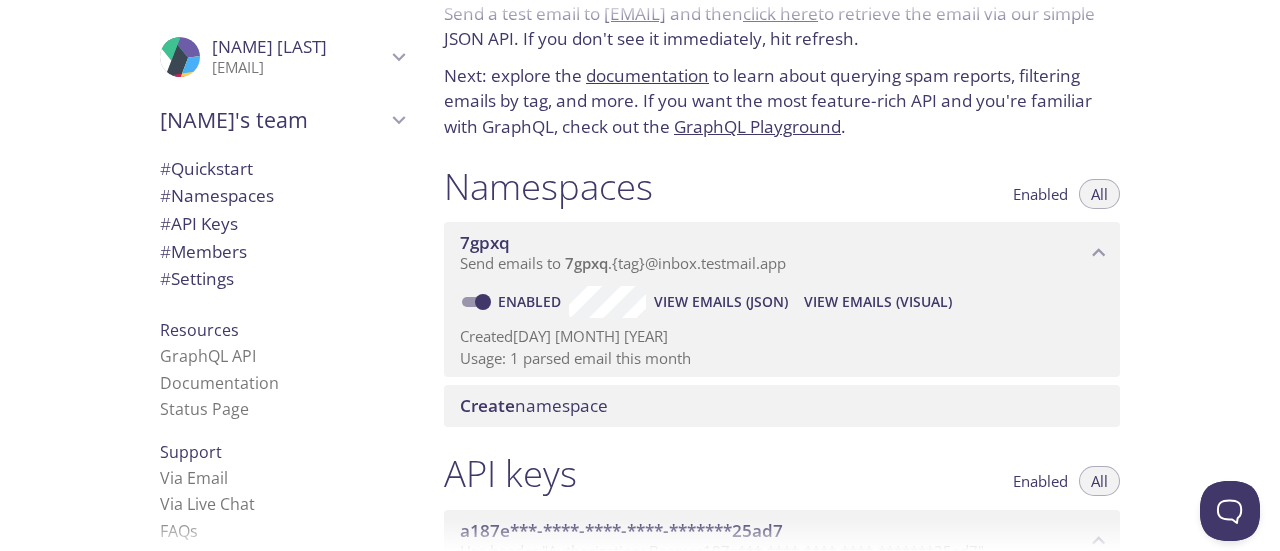 click 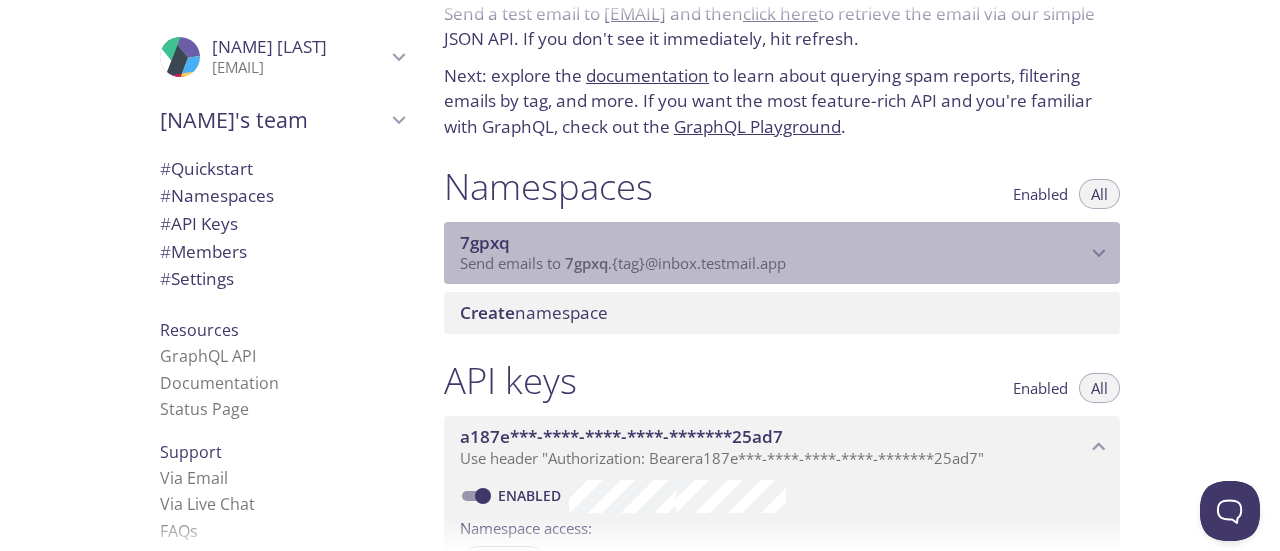 click 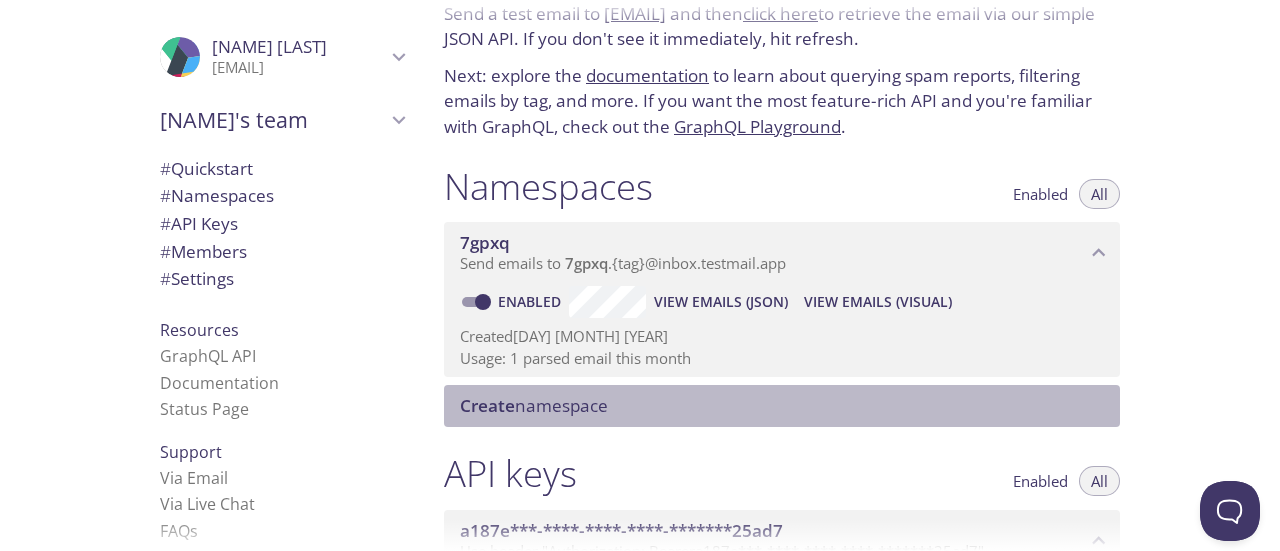 click on "Create  namespace" at bounding box center (782, 406) 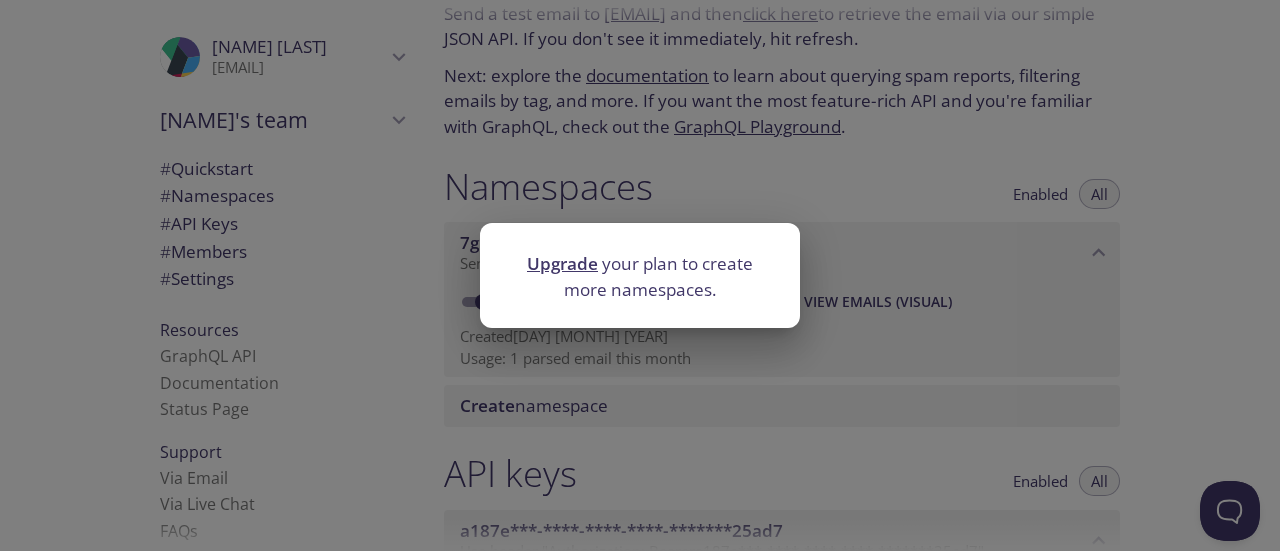 click on "Upgrade   your plan to create more namespaces." at bounding box center (640, 275) 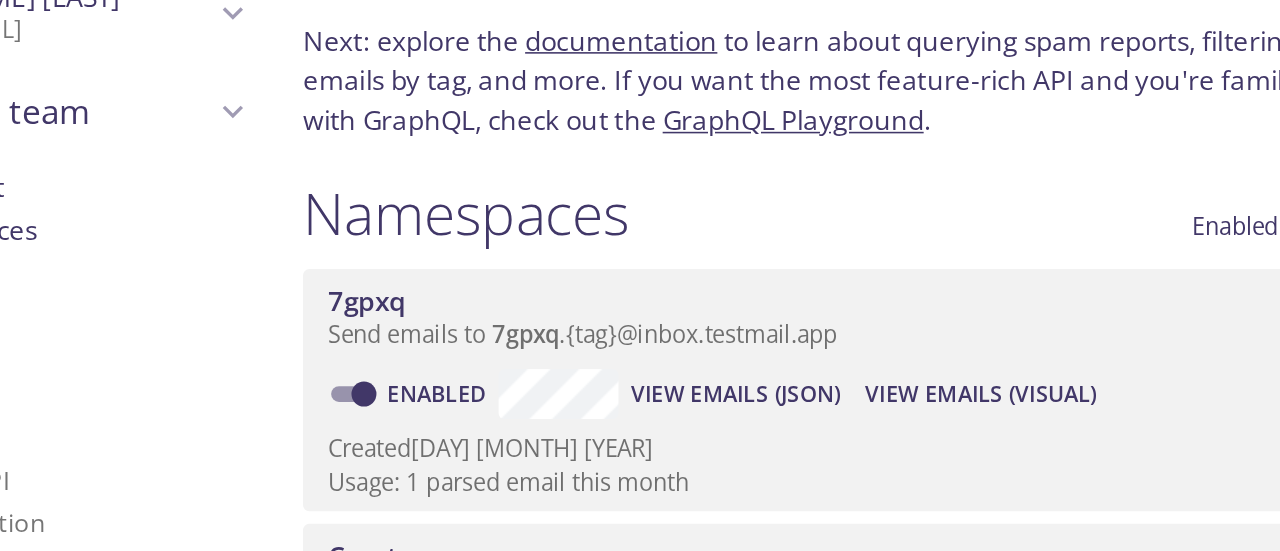 scroll, scrollTop: 97, scrollLeft: 0, axis: vertical 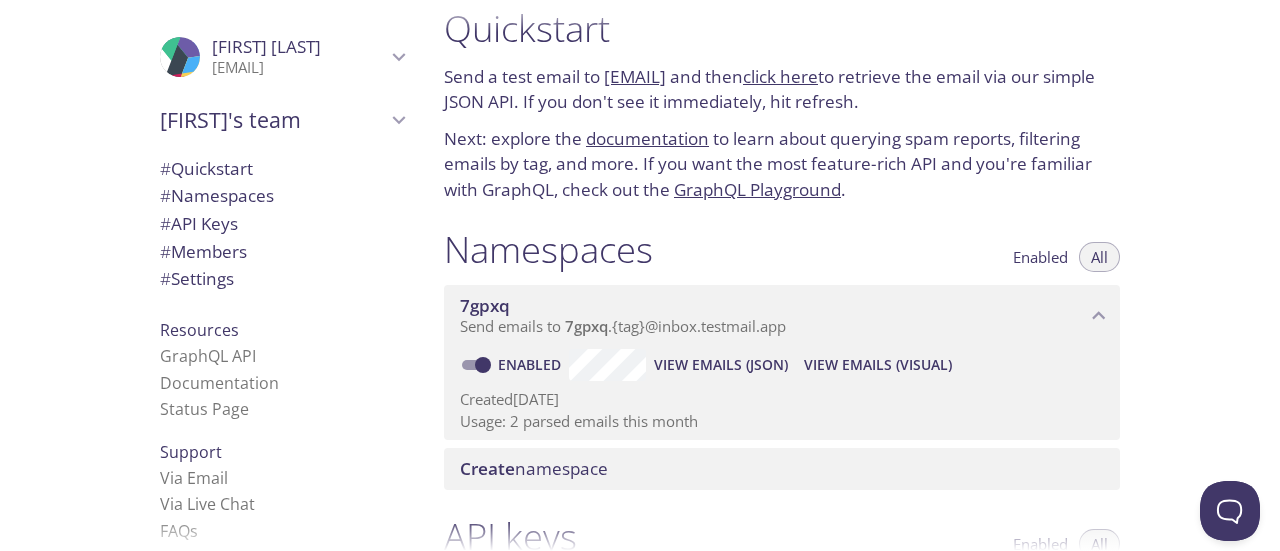 click on "View Emails (JSON)" at bounding box center [721, 365] 